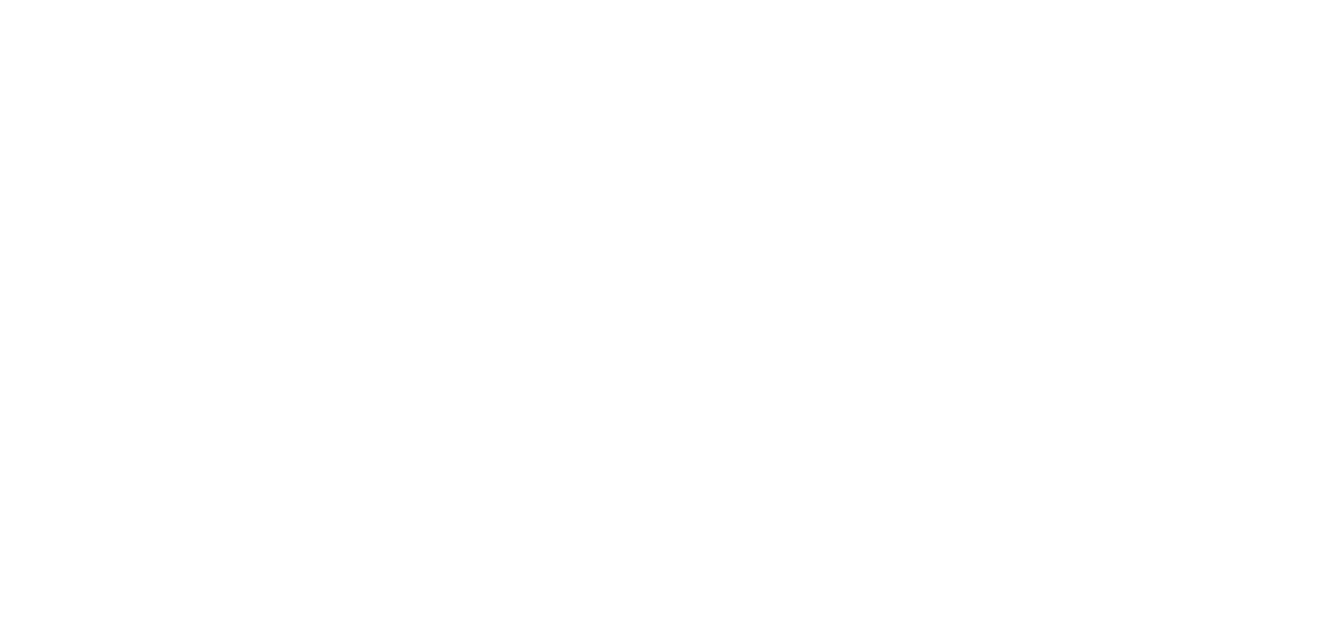 scroll, scrollTop: 0, scrollLeft: 0, axis: both 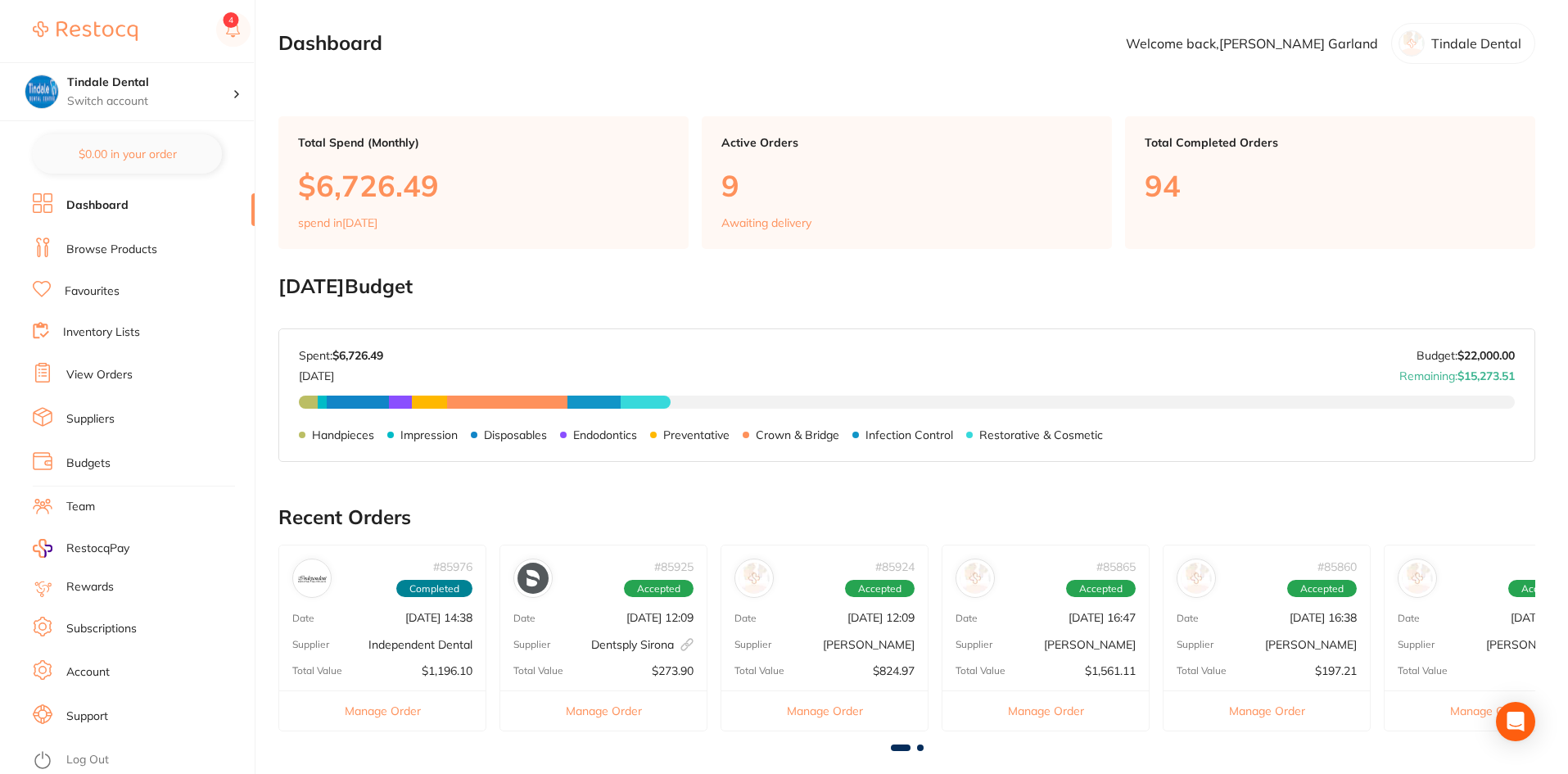 click on "Inventory Lists" at bounding box center [102, 333] 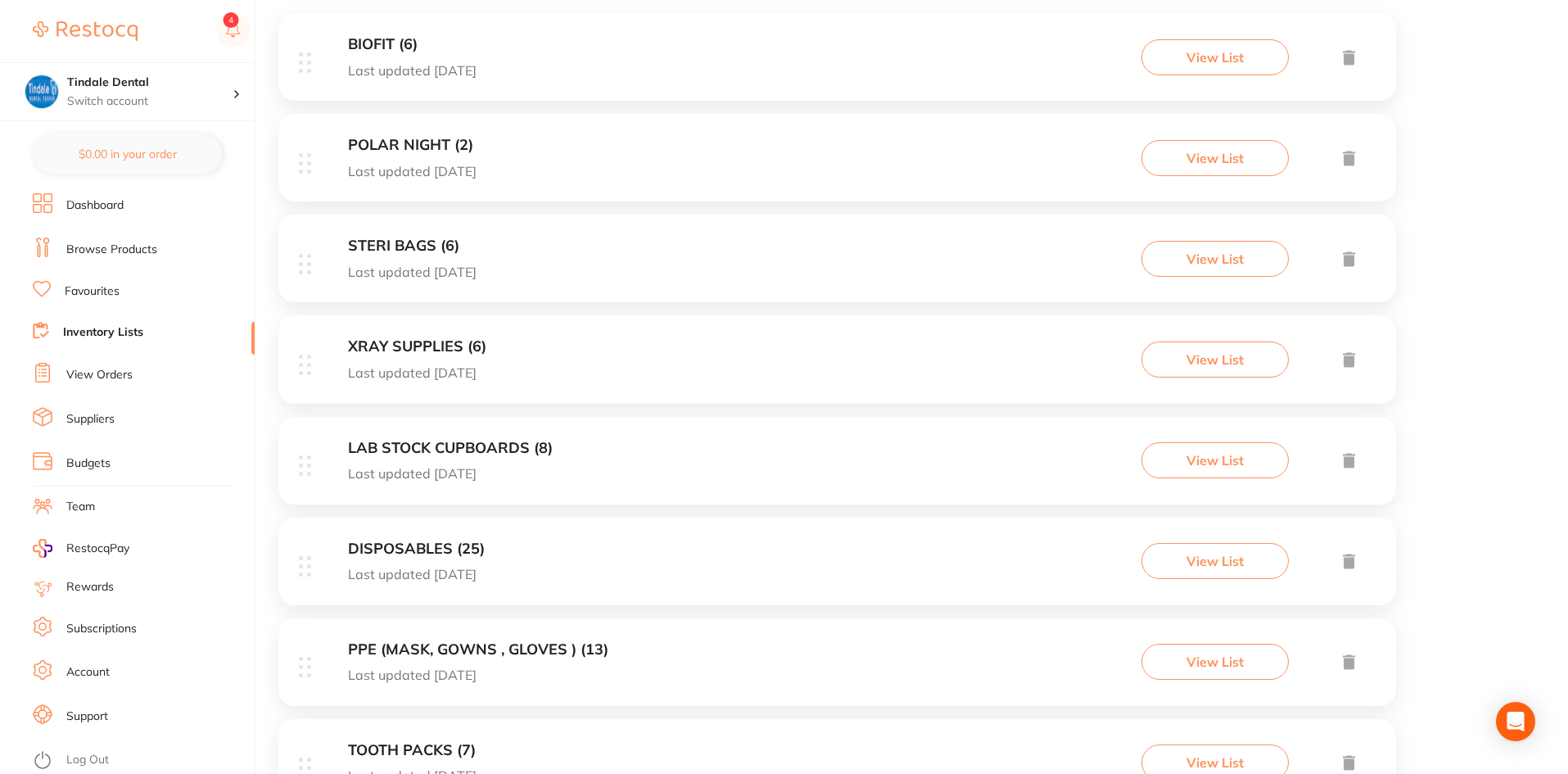scroll, scrollTop: 491, scrollLeft: 0, axis: vertical 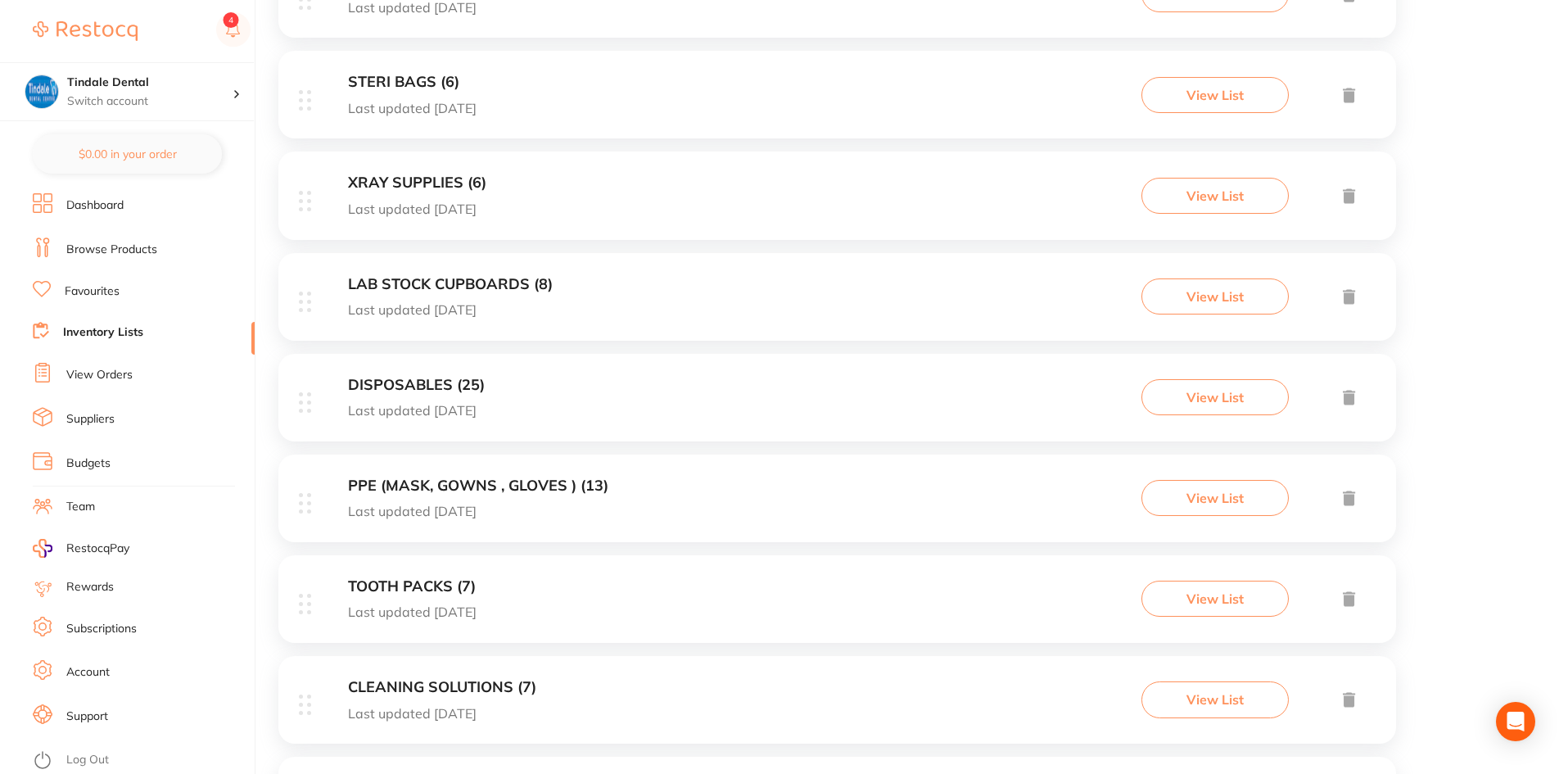 click on "LAB  STOCK CUPBOARDS   (8)" at bounding box center (450, 284) 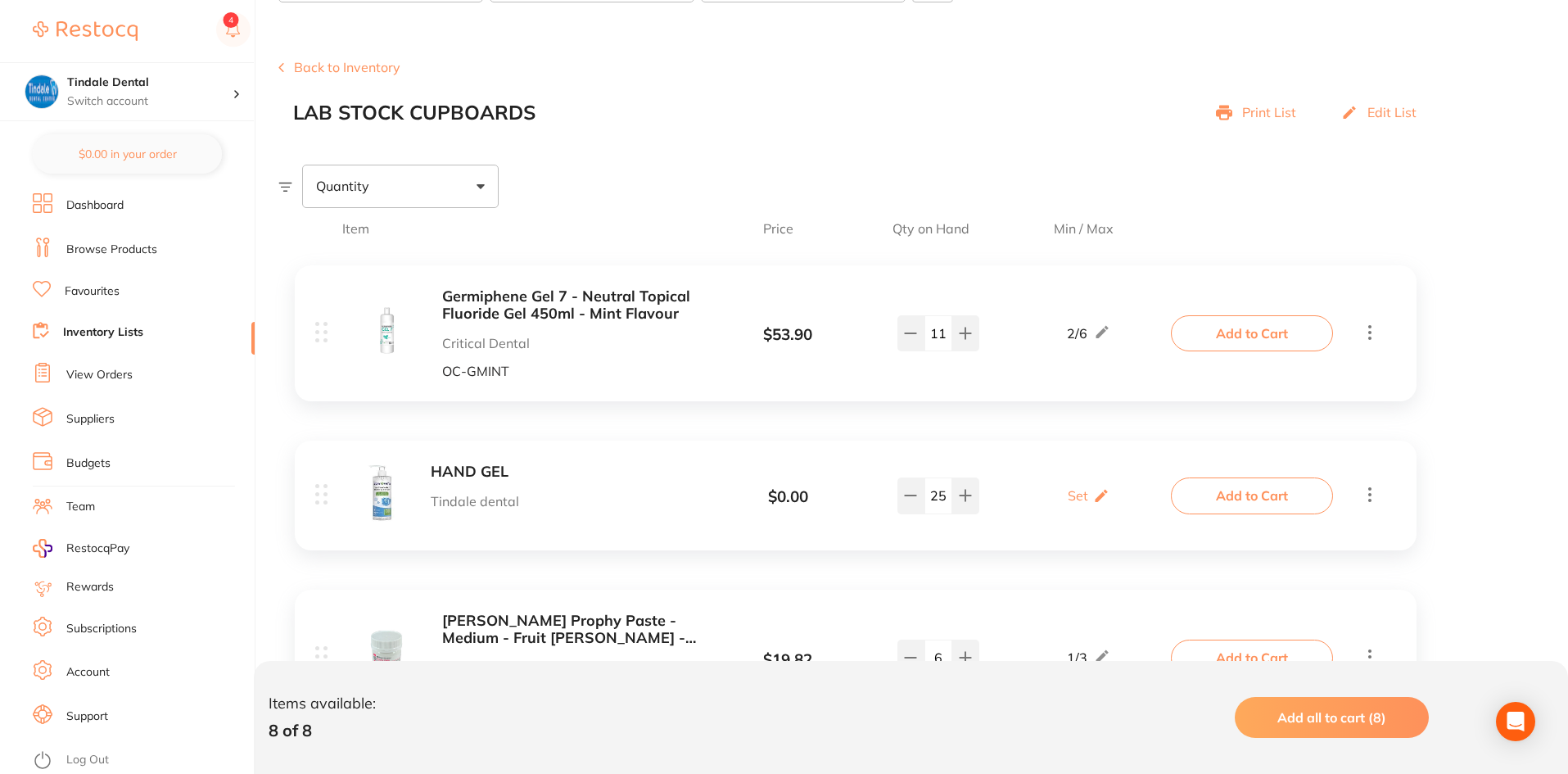 scroll, scrollTop: 164, scrollLeft: 0, axis: vertical 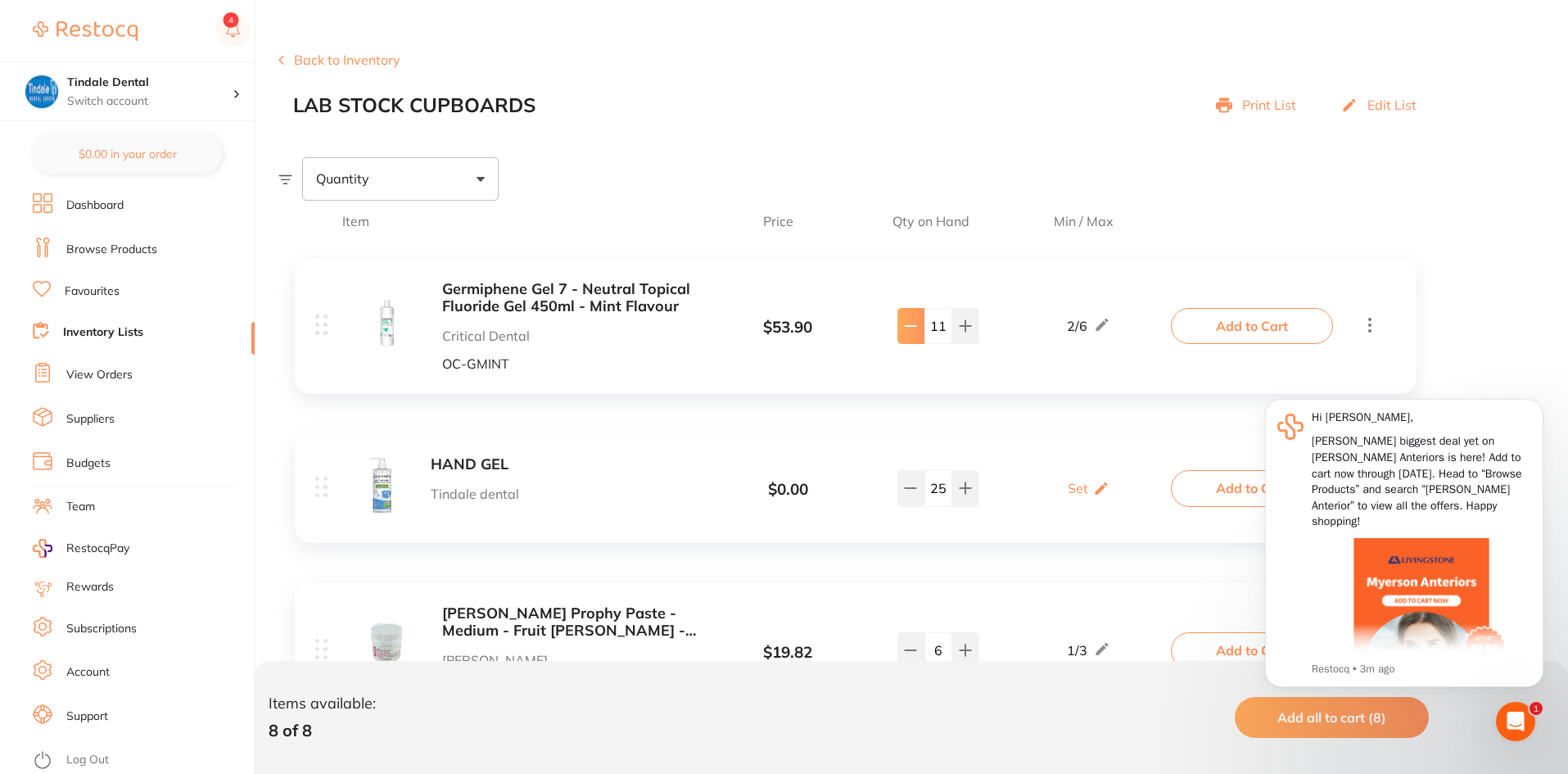 click at bounding box center (911, 326) 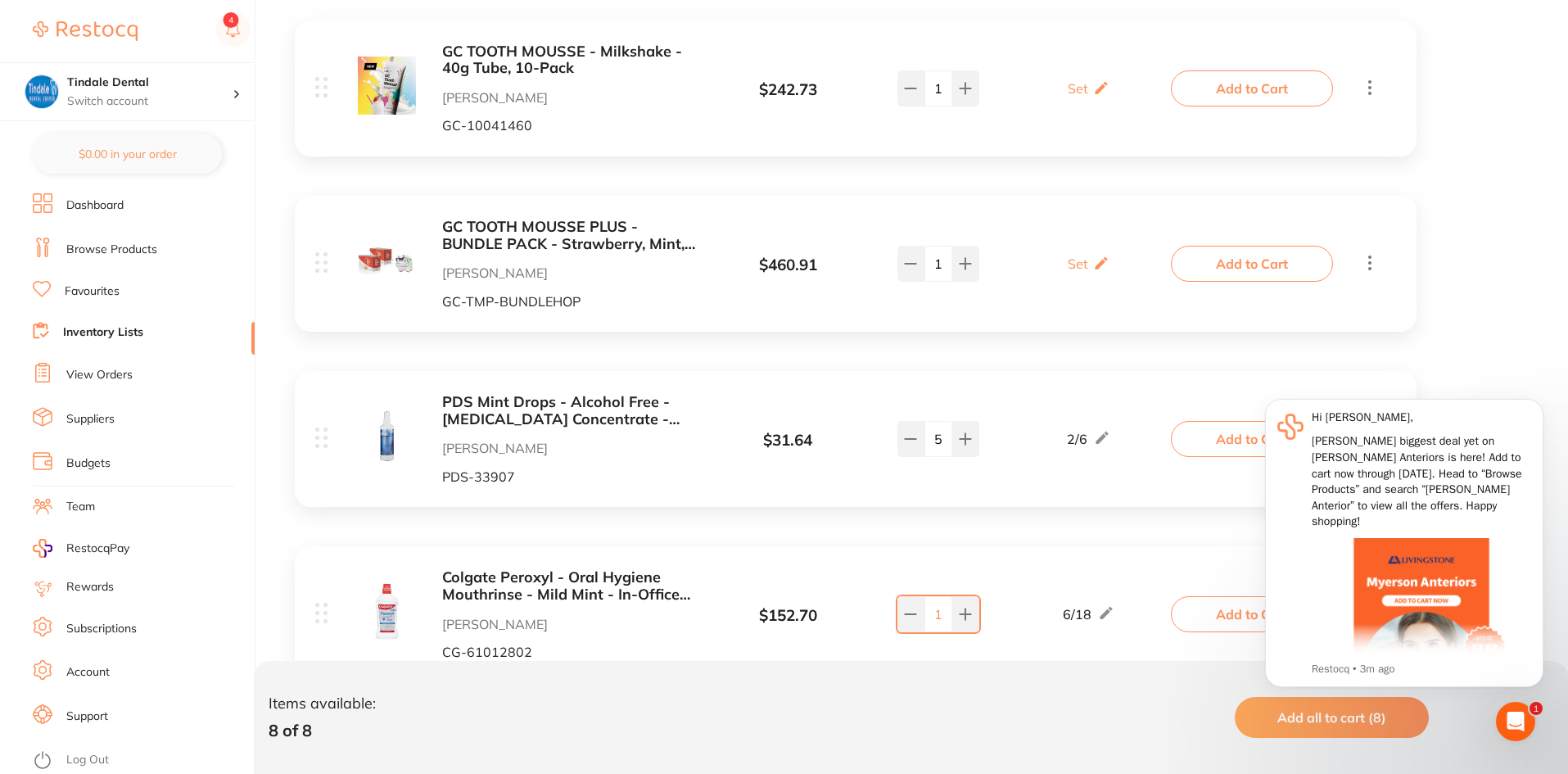 scroll, scrollTop: 982, scrollLeft: 0, axis: vertical 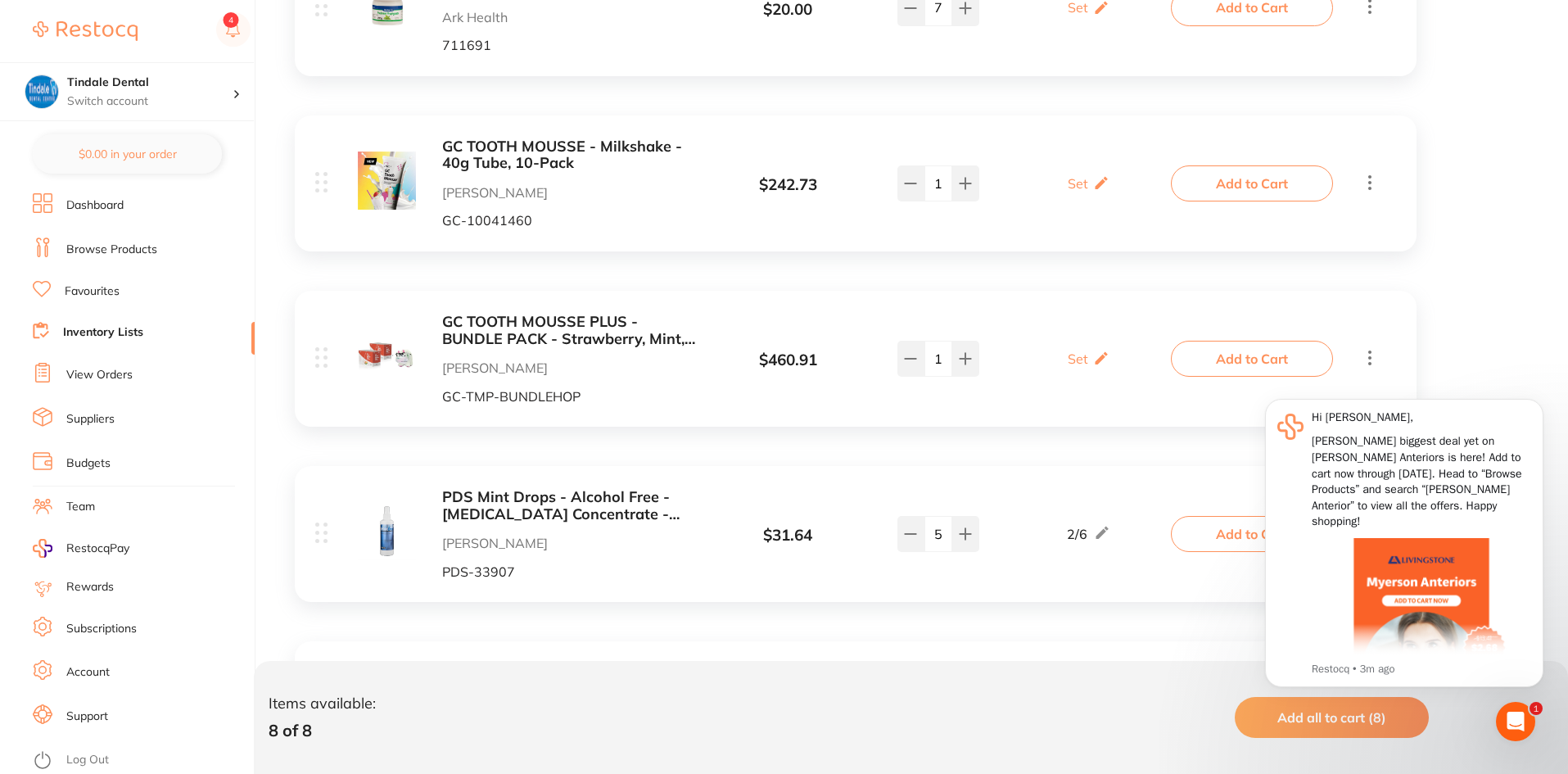 click on "Inventory Lists" at bounding box center (103, 333) 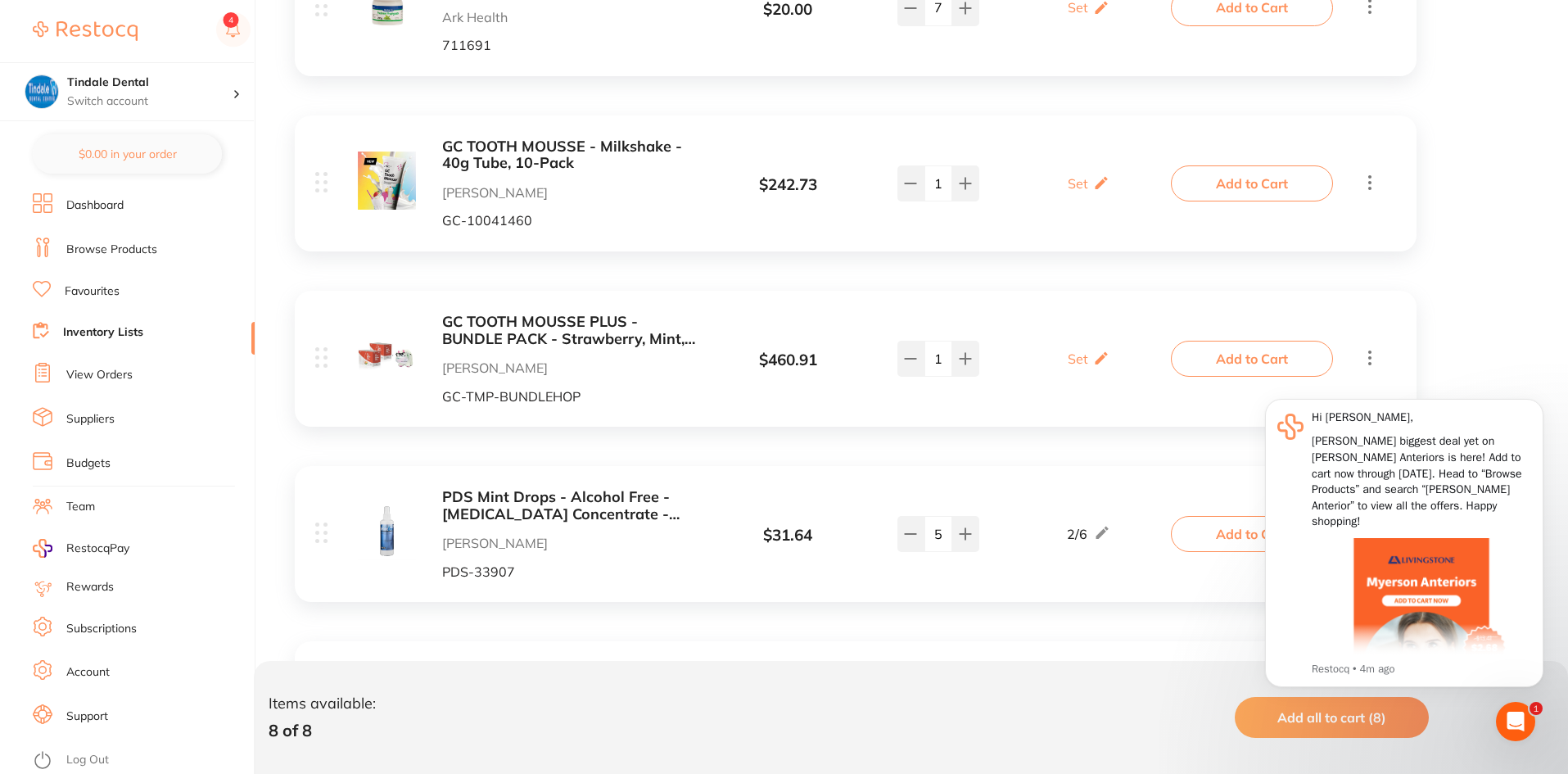 scroll, scrollTop: 0, scrollLeft: 0, axis: both 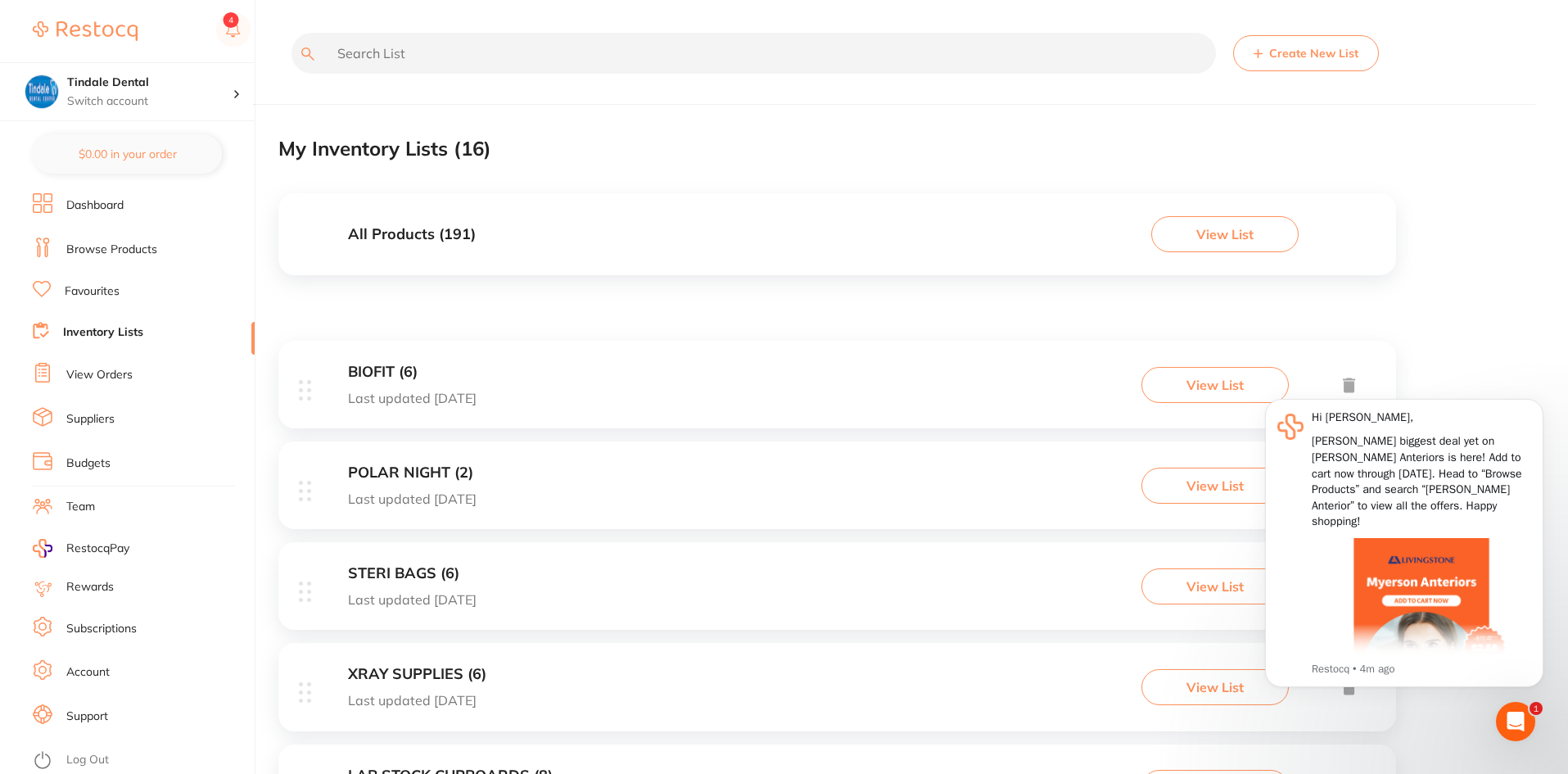 click on "POLAR NIGHT  (2)" at bounding box center [412, 473] 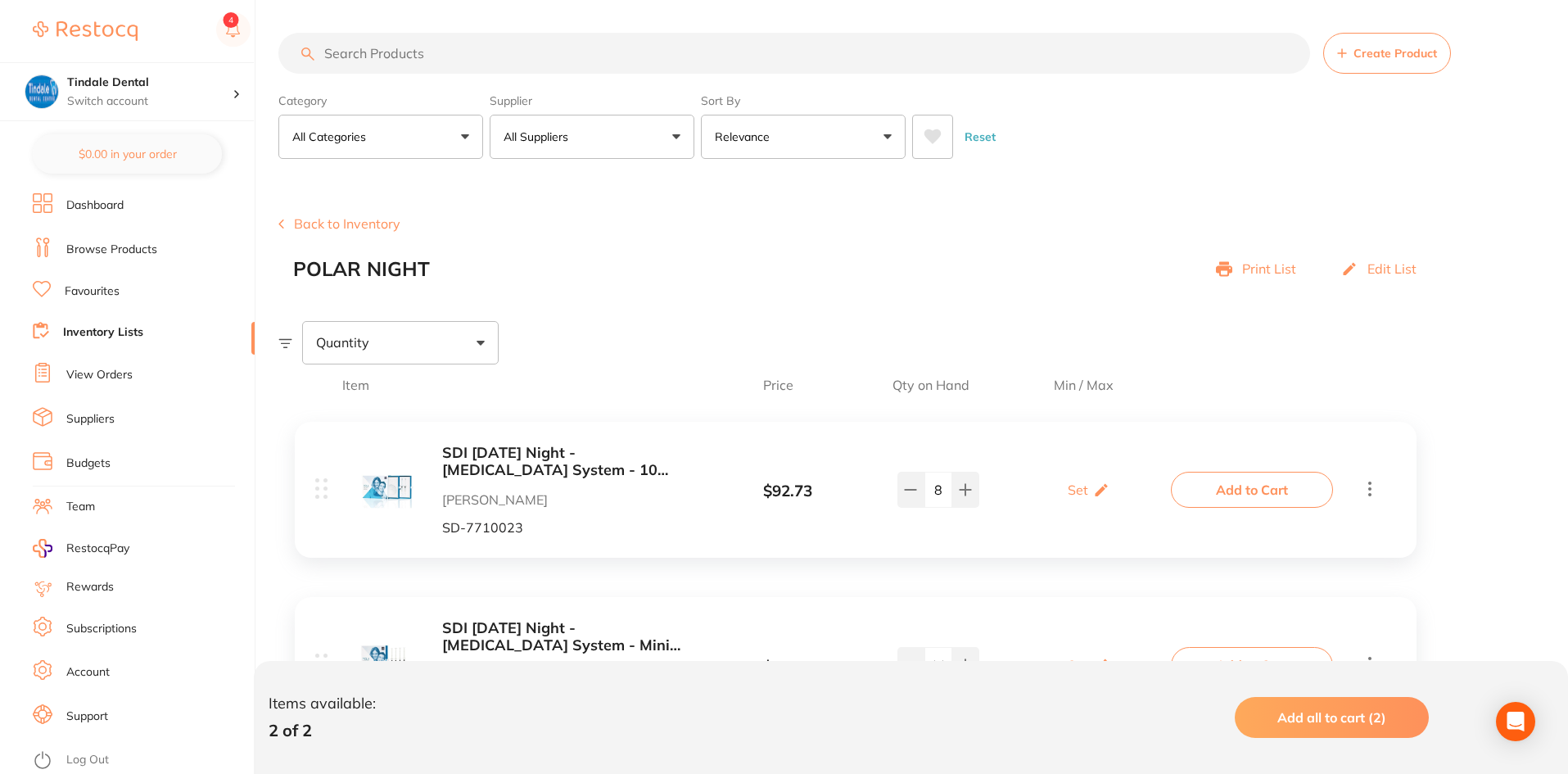 scroll, scrollTop: 82, scrollLeft: 0, axis: vertical 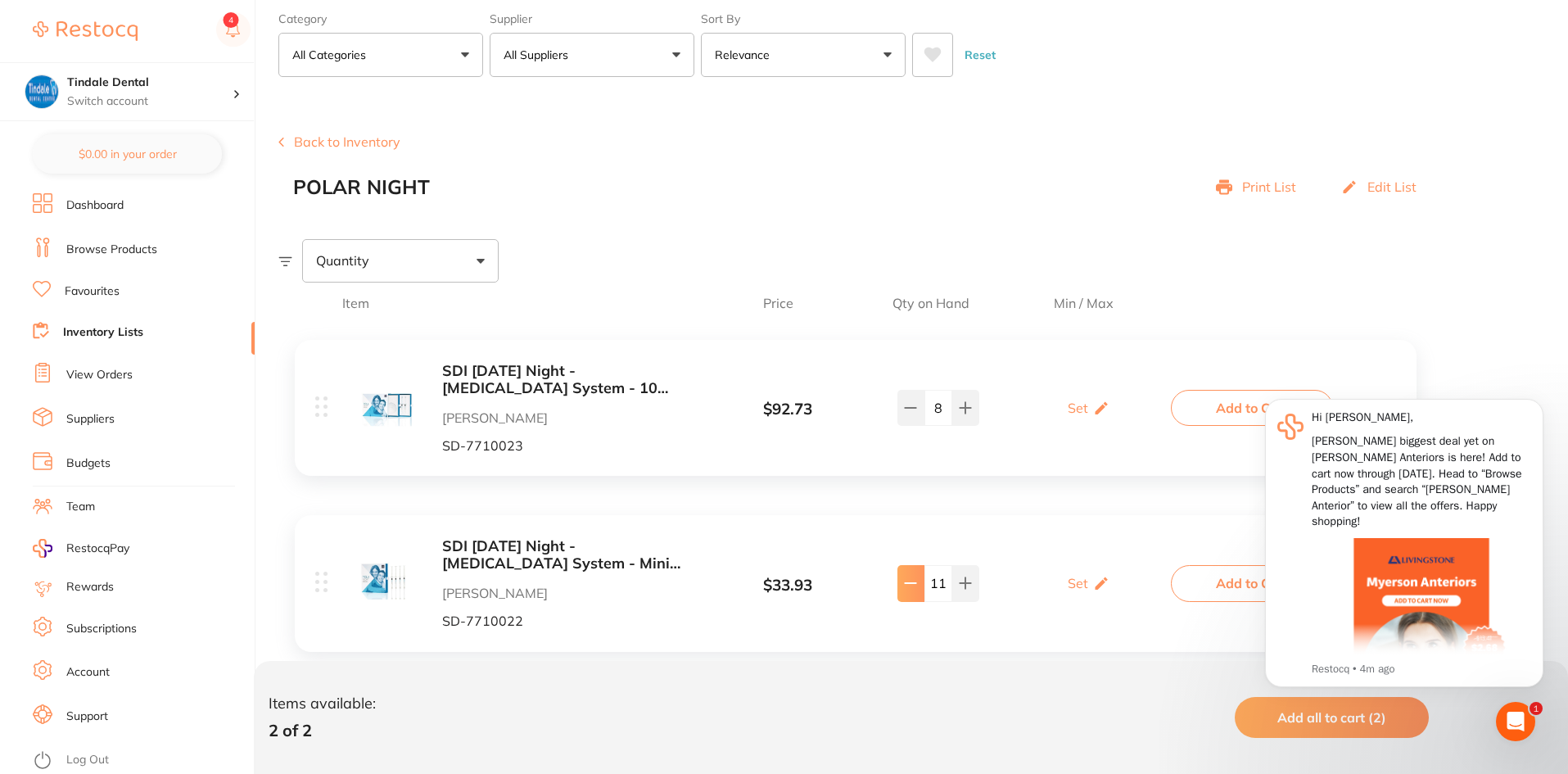 click at bounding box center [911, 408] 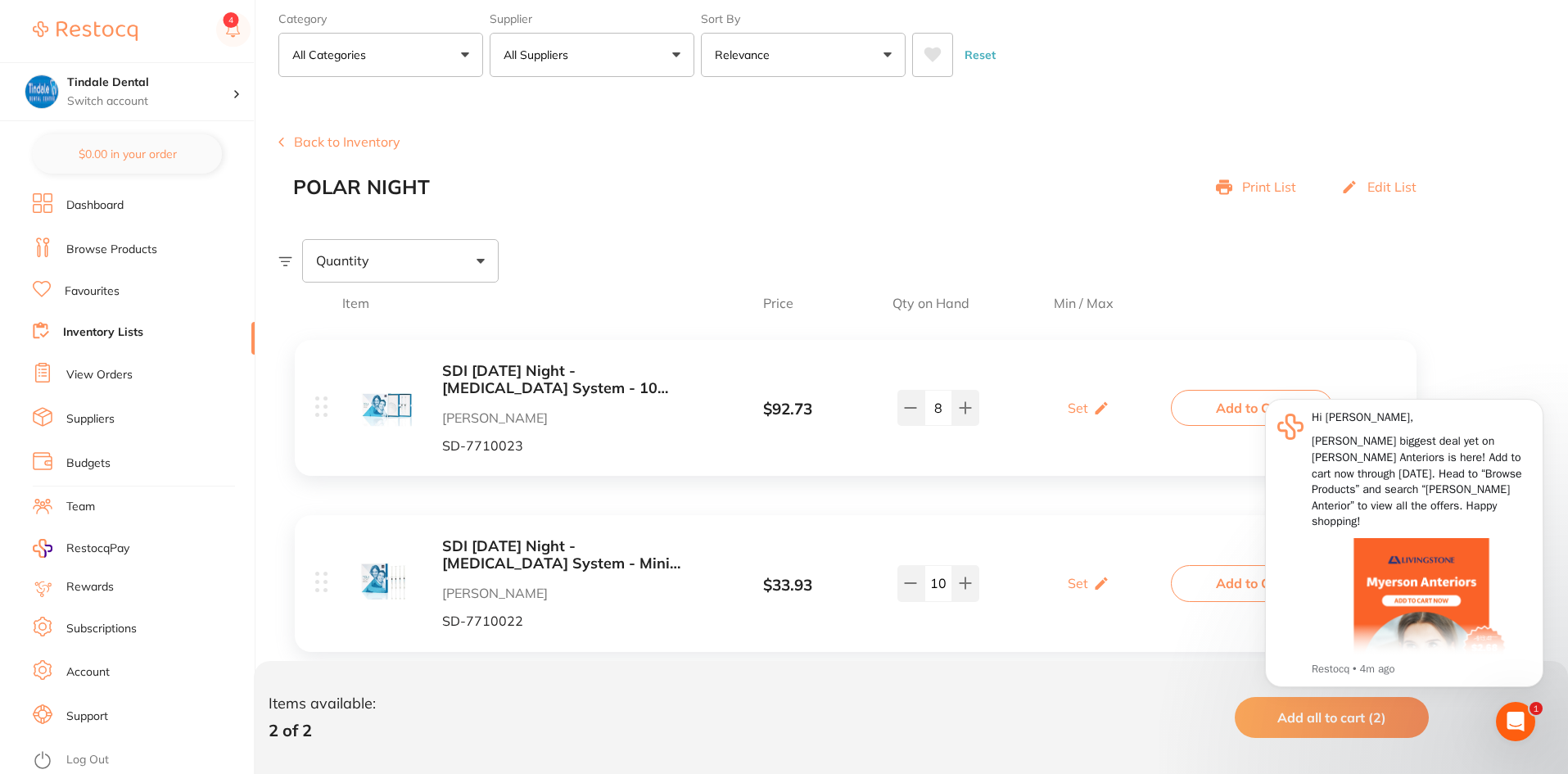 click on "SDI [DATE] Night - [MEDICAL_DATA] System - 10 Syringe Kit - 18% [MEDICAL_DATA] - 1.3g Syringe, 10-Pack   [PERSON_NAME]   SD-7710023   $ 92.73 Set Set Min / Max       8         Set Set Min / Max" at bounding box center [744, 408] 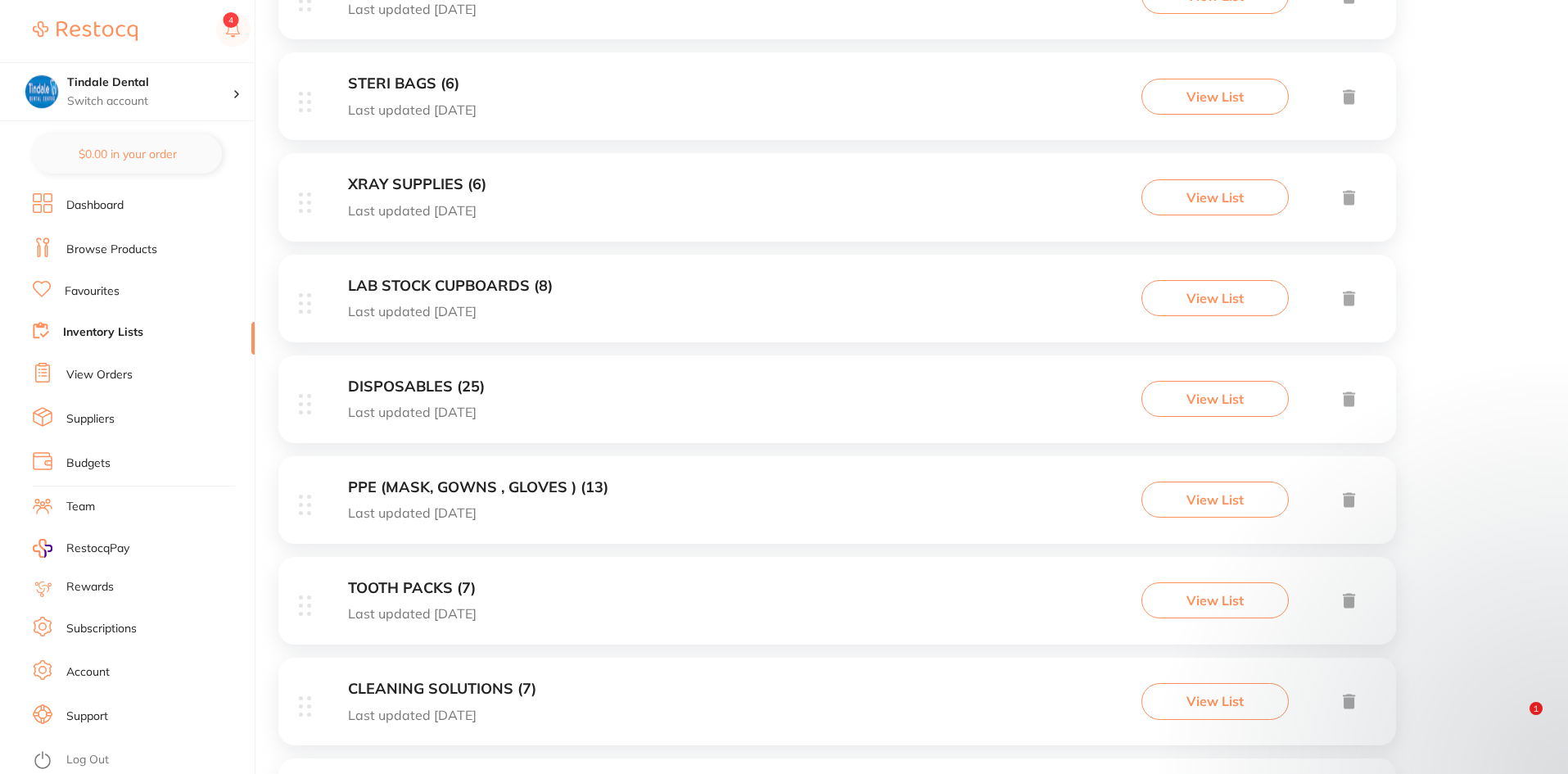 scroll, scrollTop: 491, scrollLeft: 0, axis: vertical 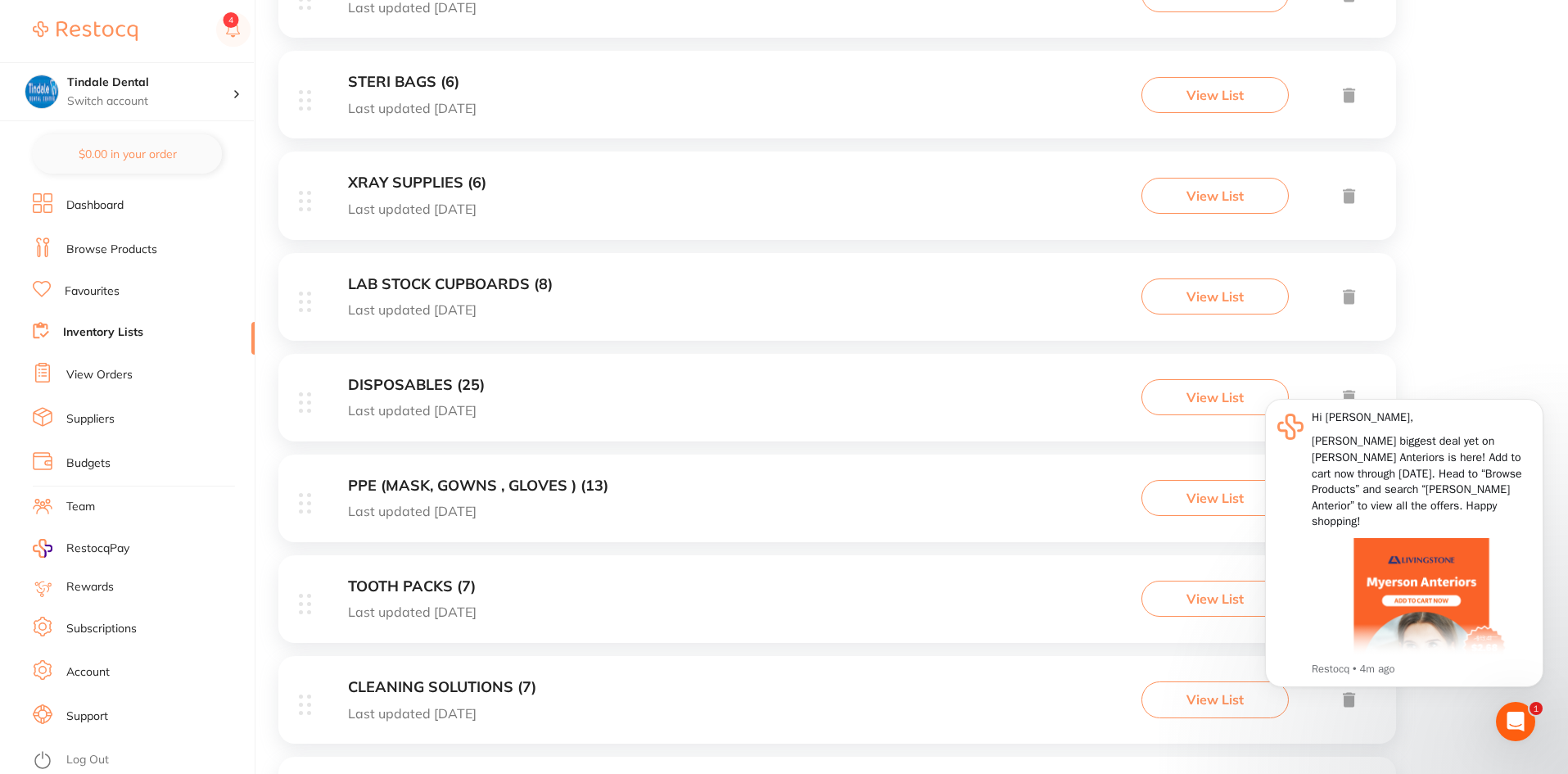 click on "PPE (MASK, GOWNS , GLOVES ) (13)" at bounding box center (478, 486) 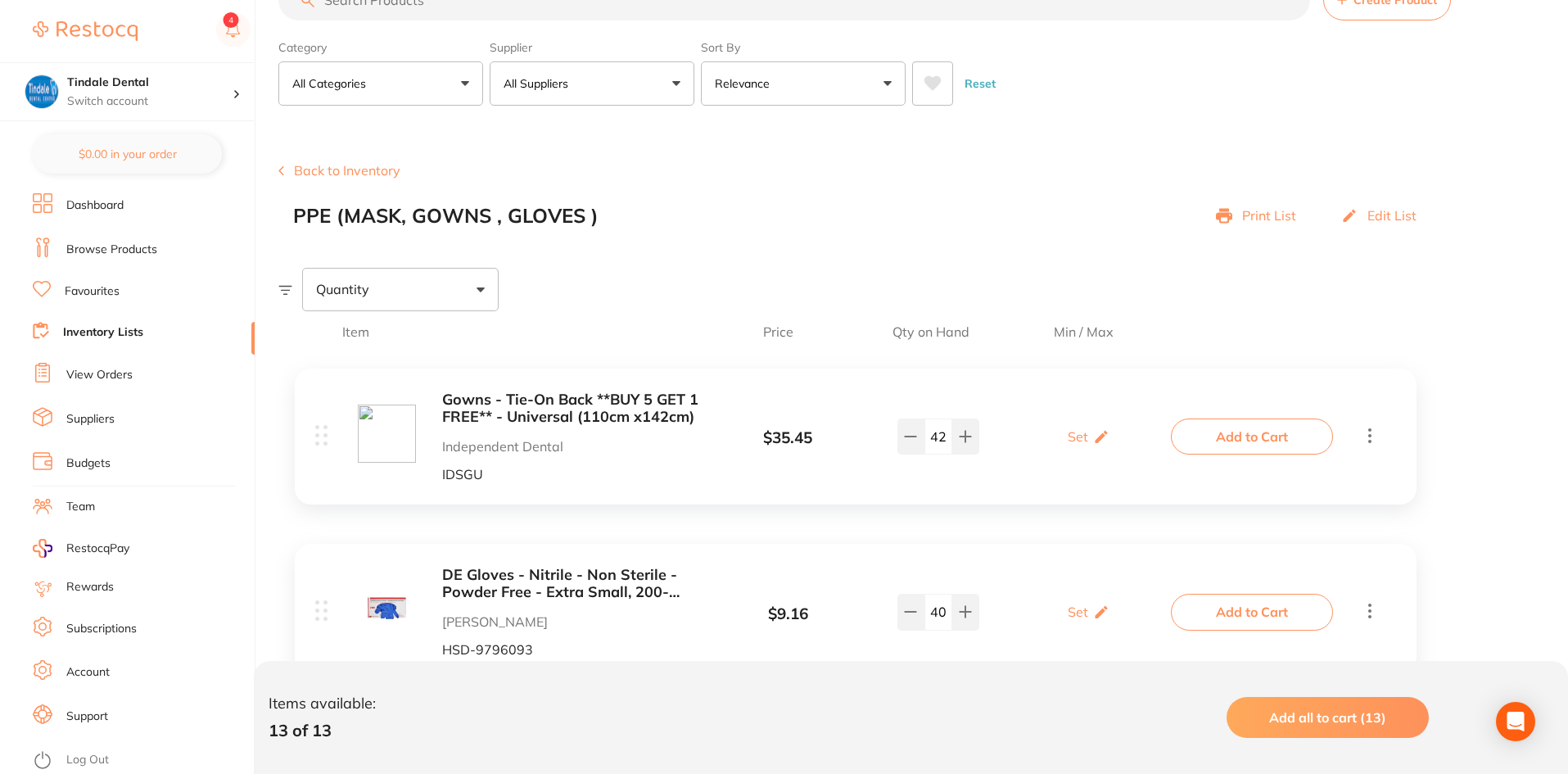scroll, scrollTop: 82, scrollLeft: 0, axis: vertical 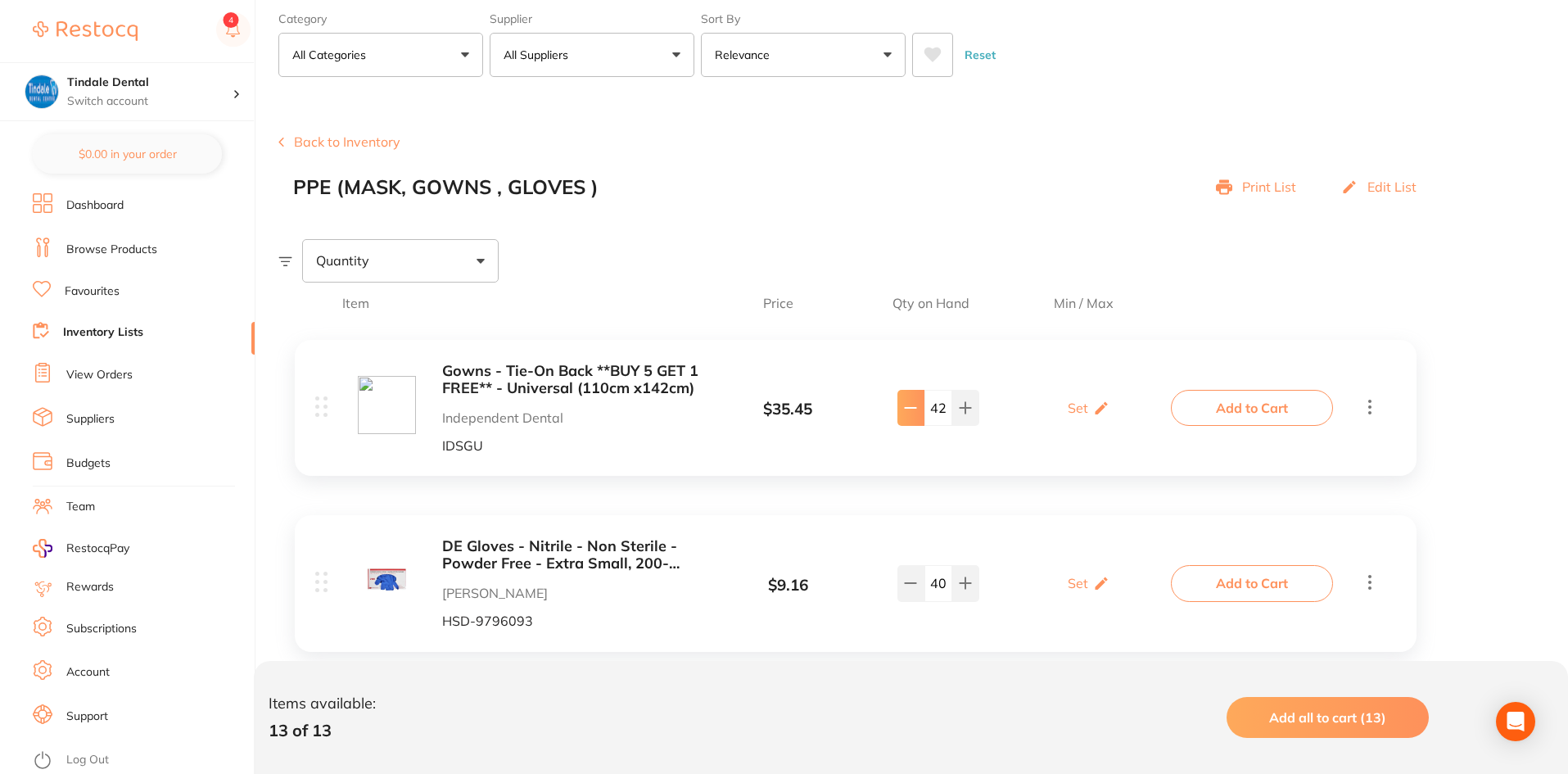 click at bounding box center (911, 408) 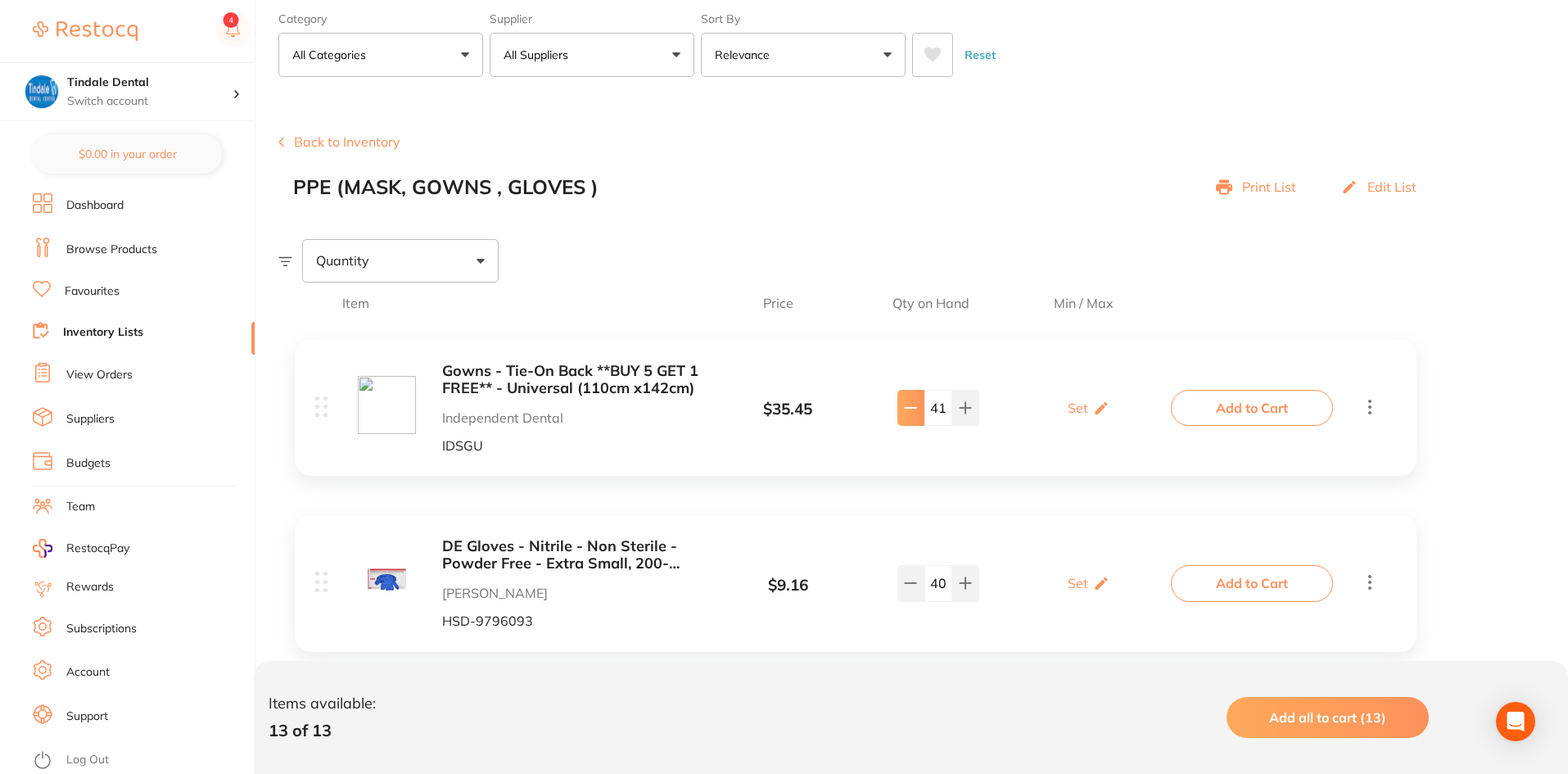 click at bounding box center (911, 408) 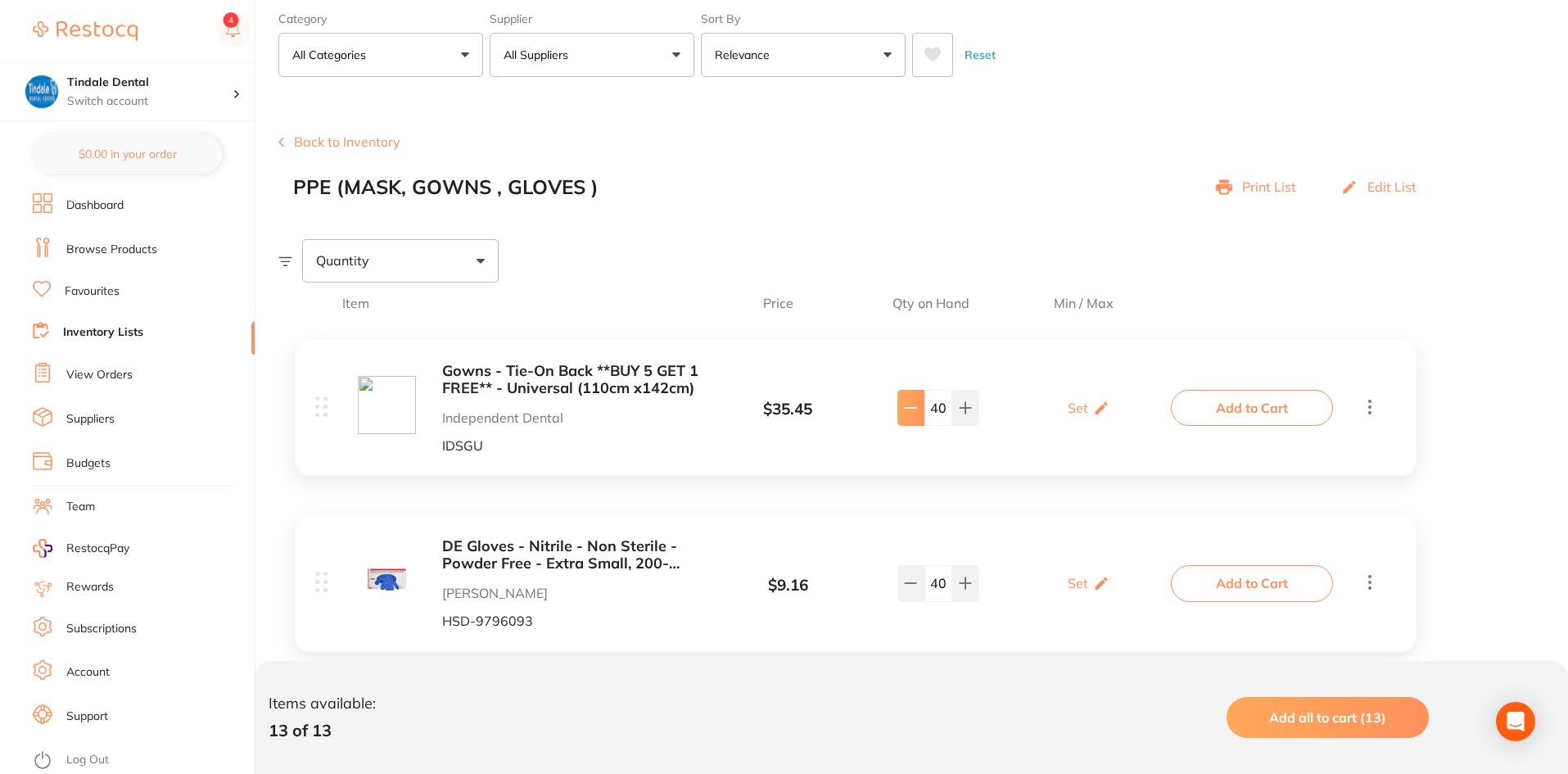 click at bounding box center (911, 408) 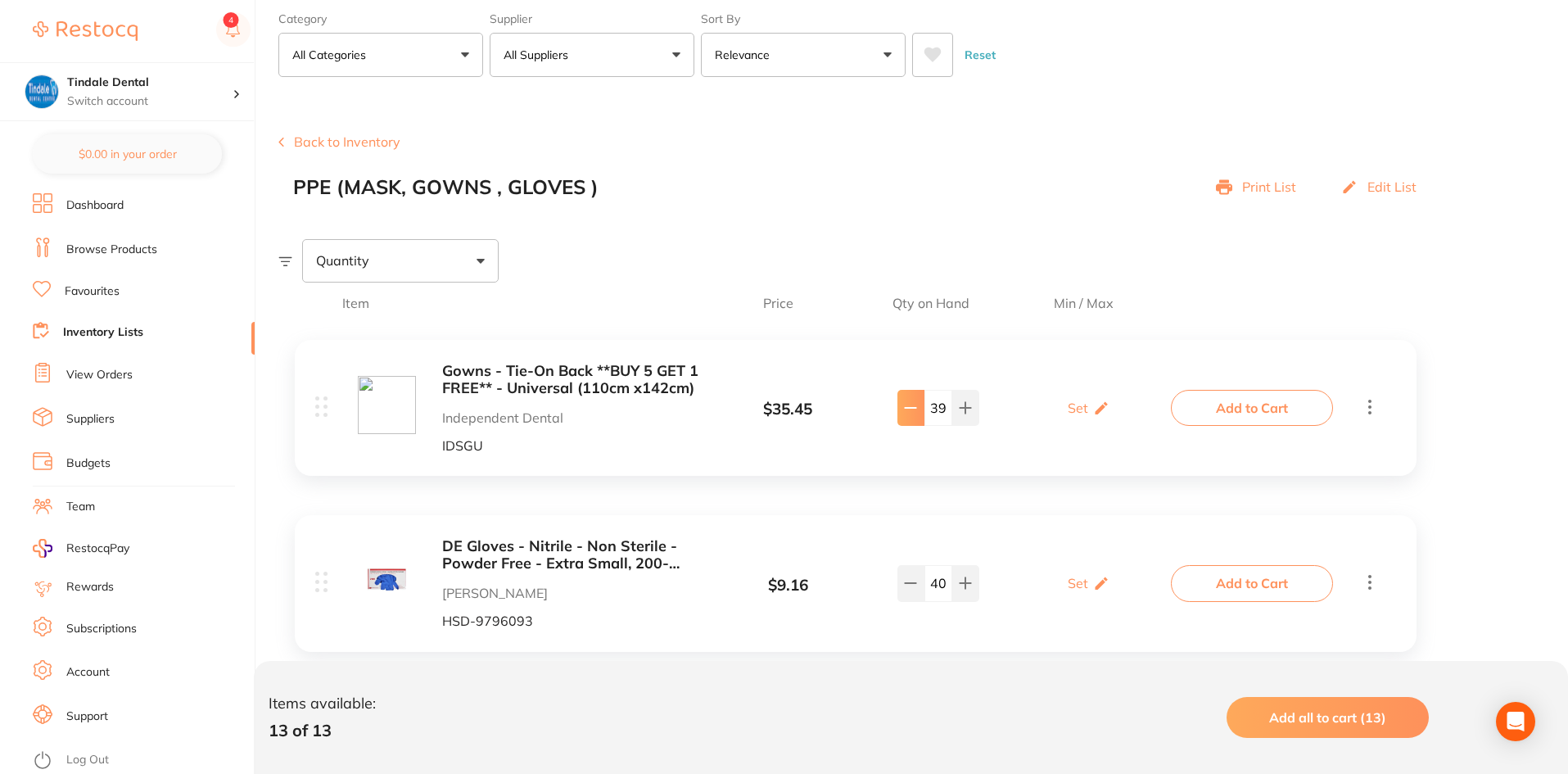 click at bounding box center [911, 408] 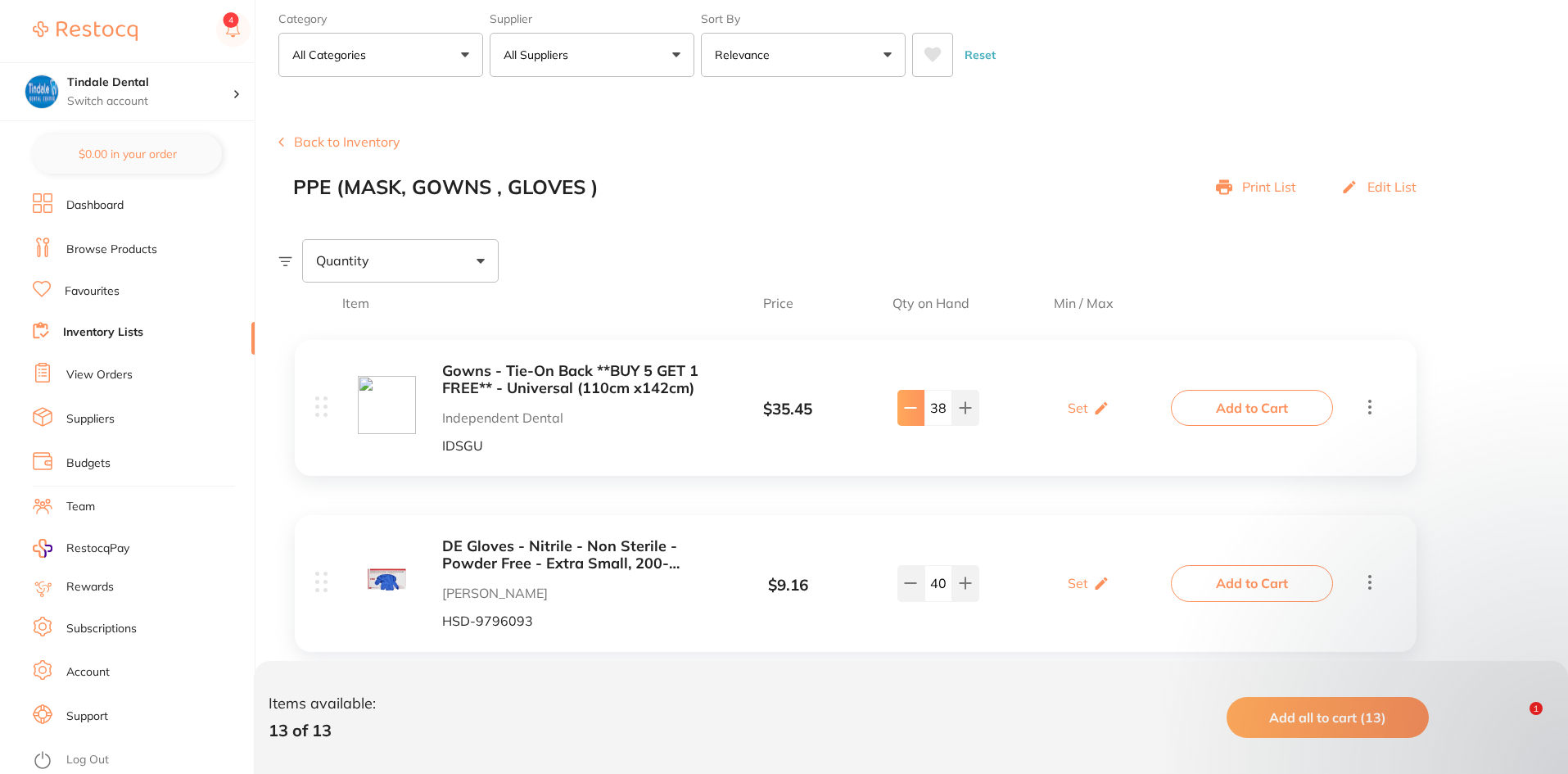 click at bounding box center (911, 408) 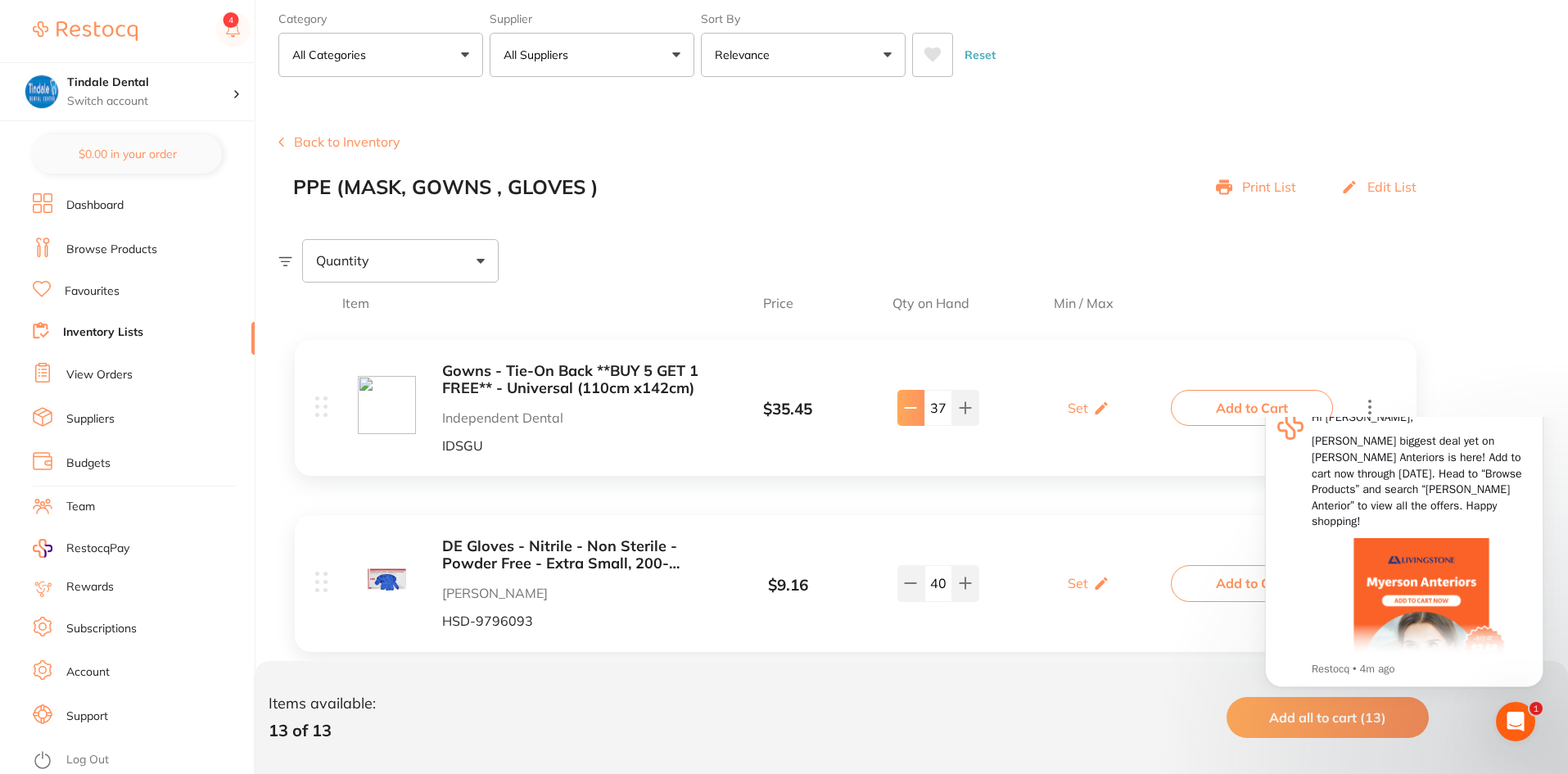 scroll, scrollTop: 0, scrollLeft: 0, axis: both 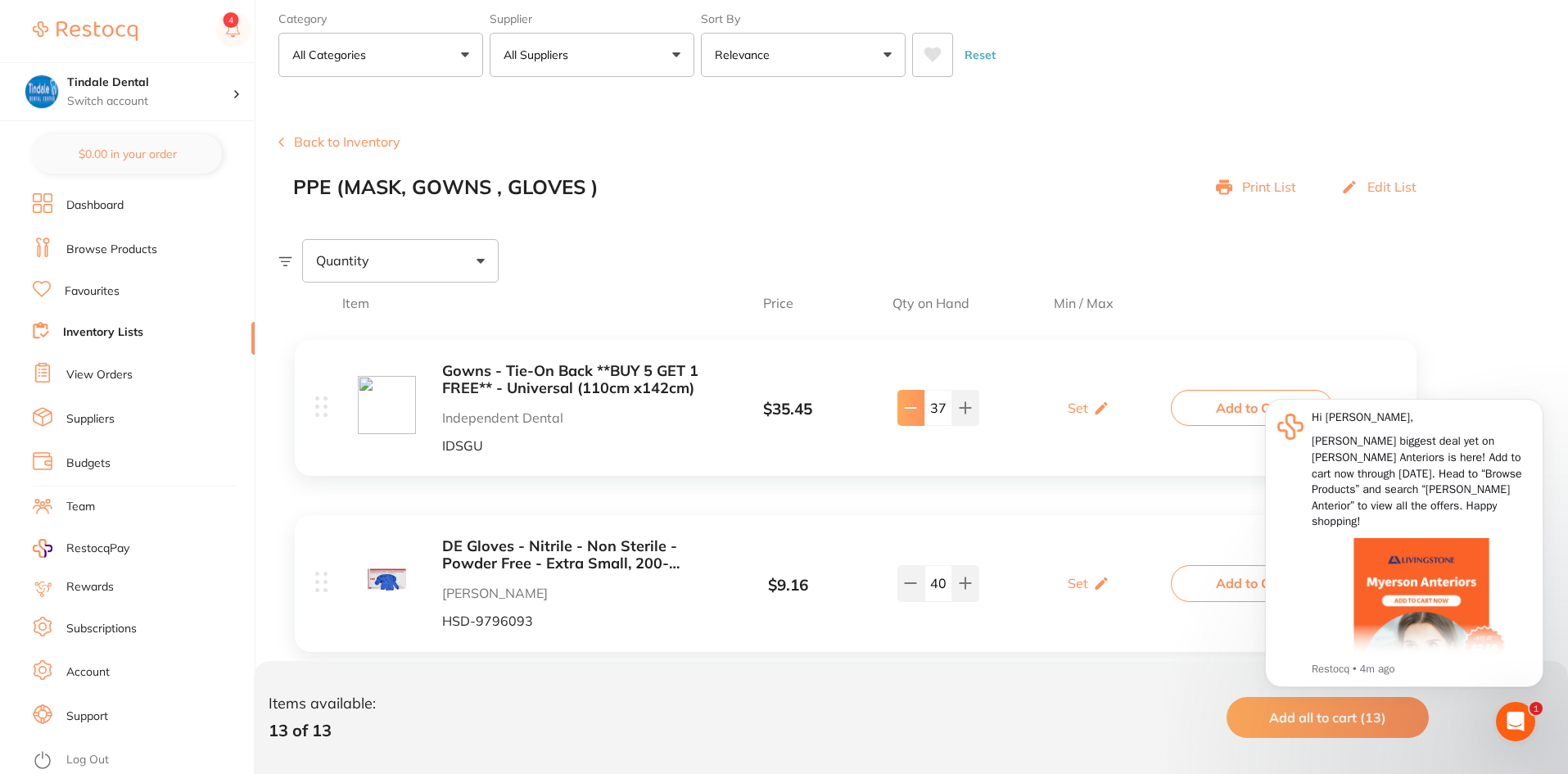click at bounding box center (911, 408) 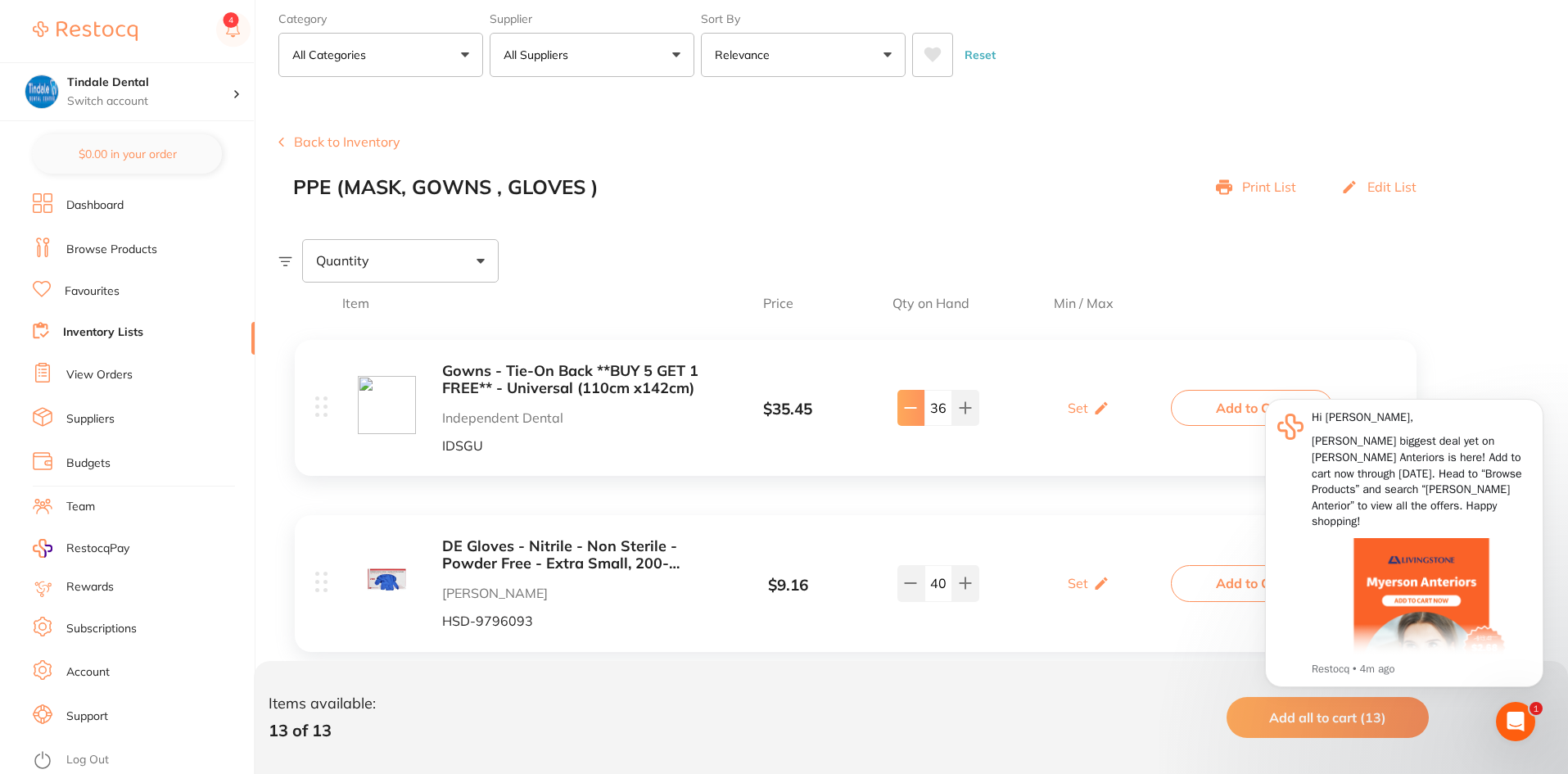 click at bounding box center (911, 408) 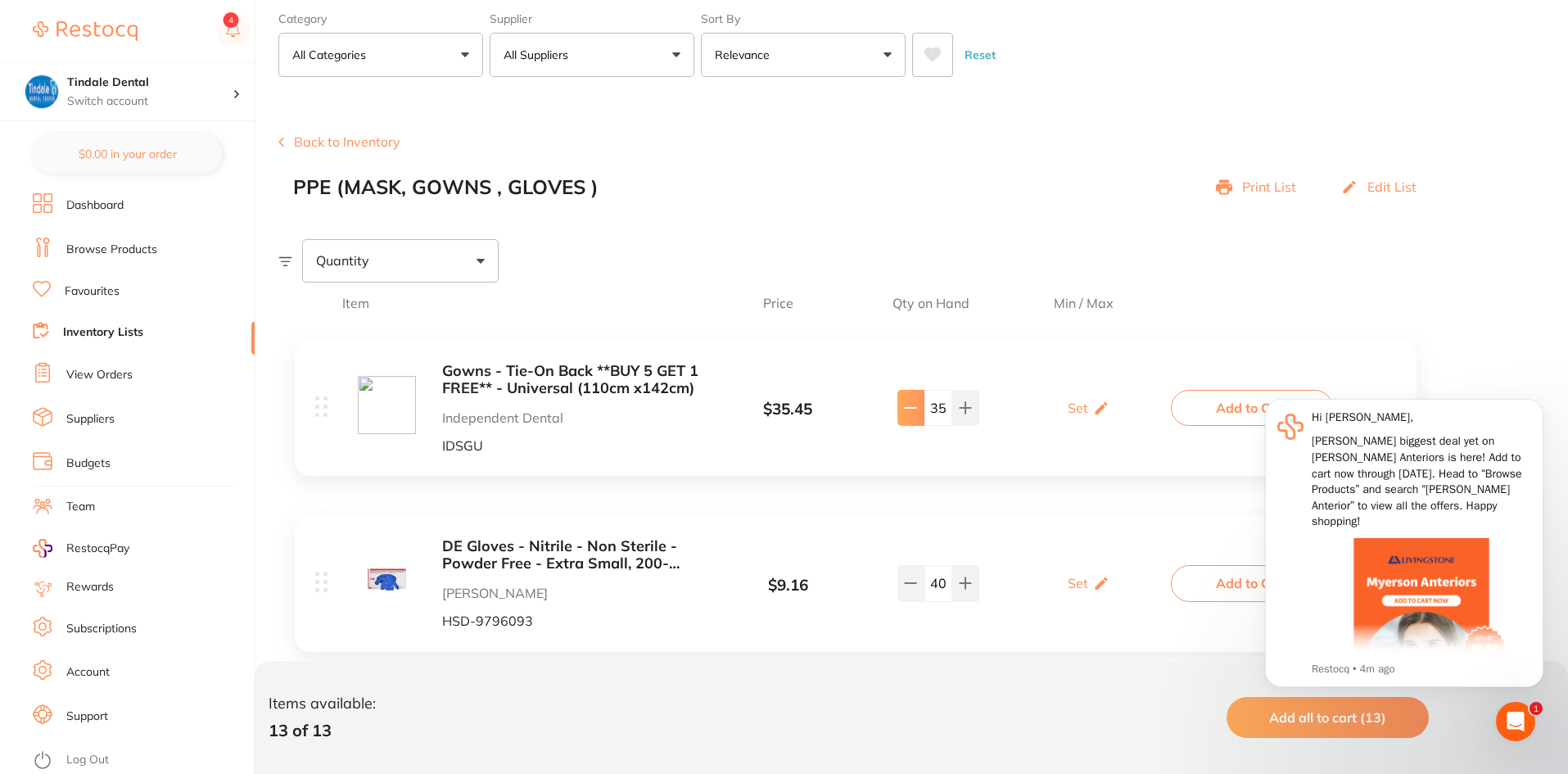 click at bounding box center [911, 408] 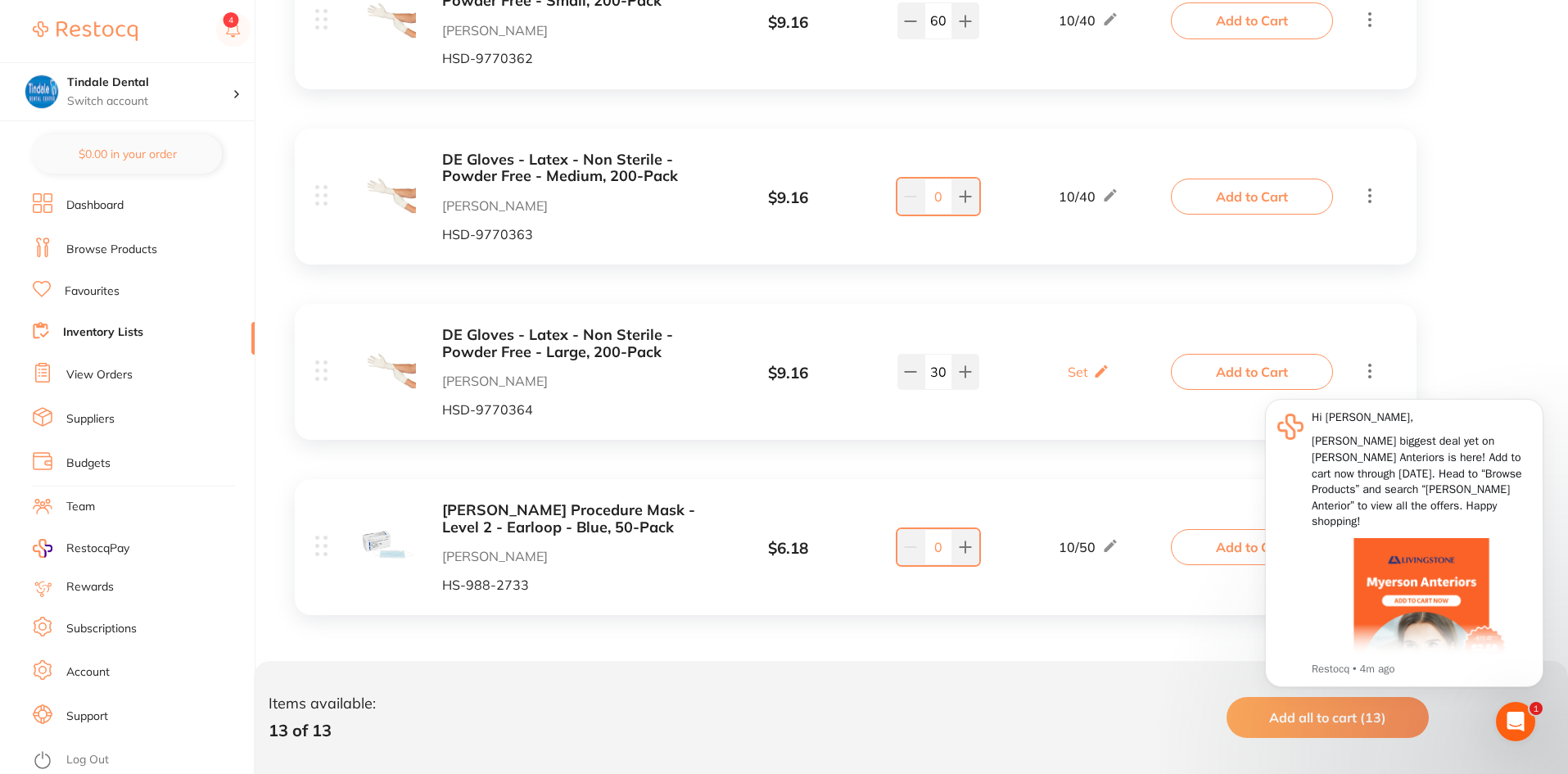 scroll, scrollTop: 2049, scrollLeft: 0, axis: vertical 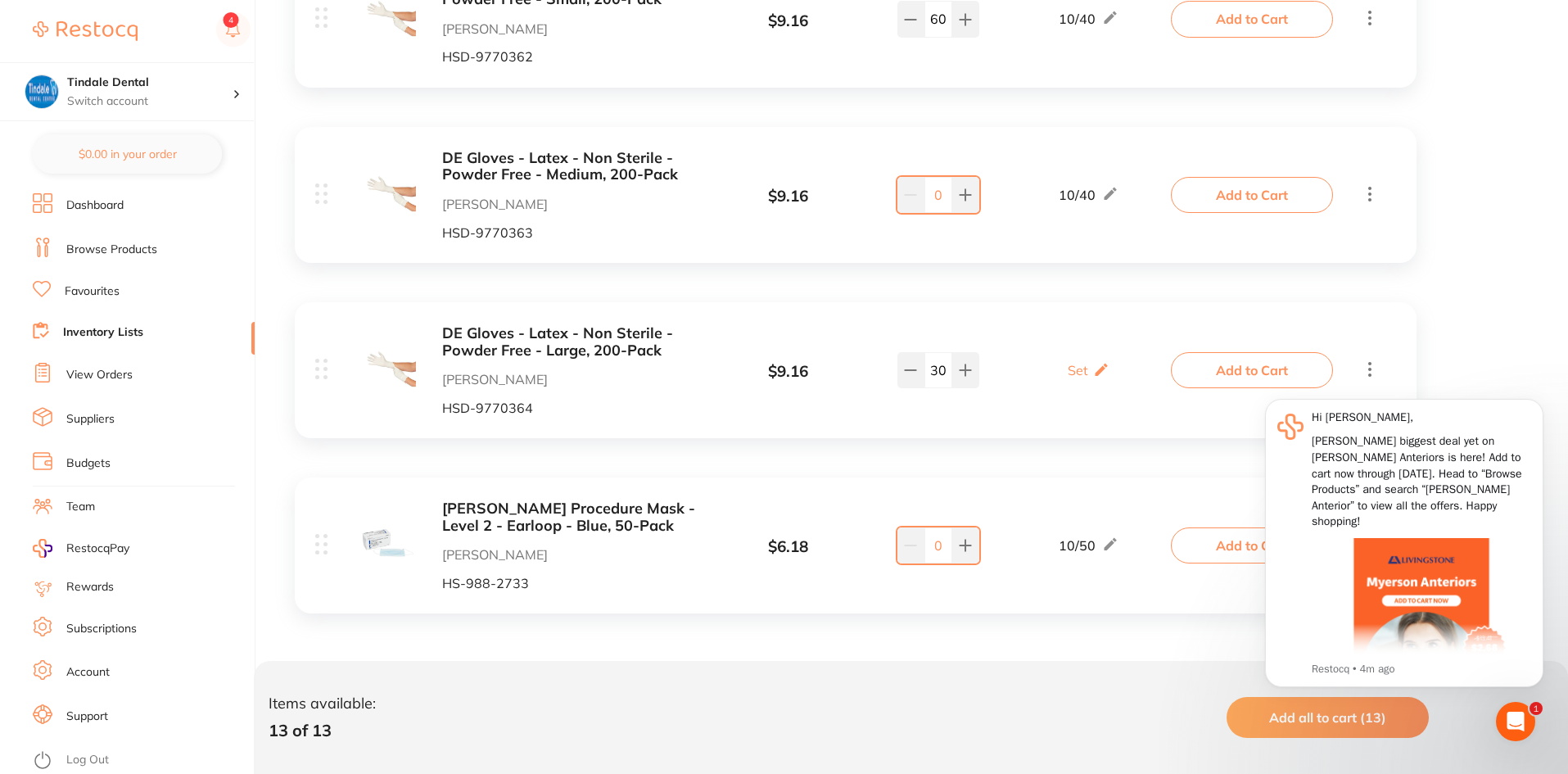 click on "Inventory Lists" at bounding box center [103, 333] 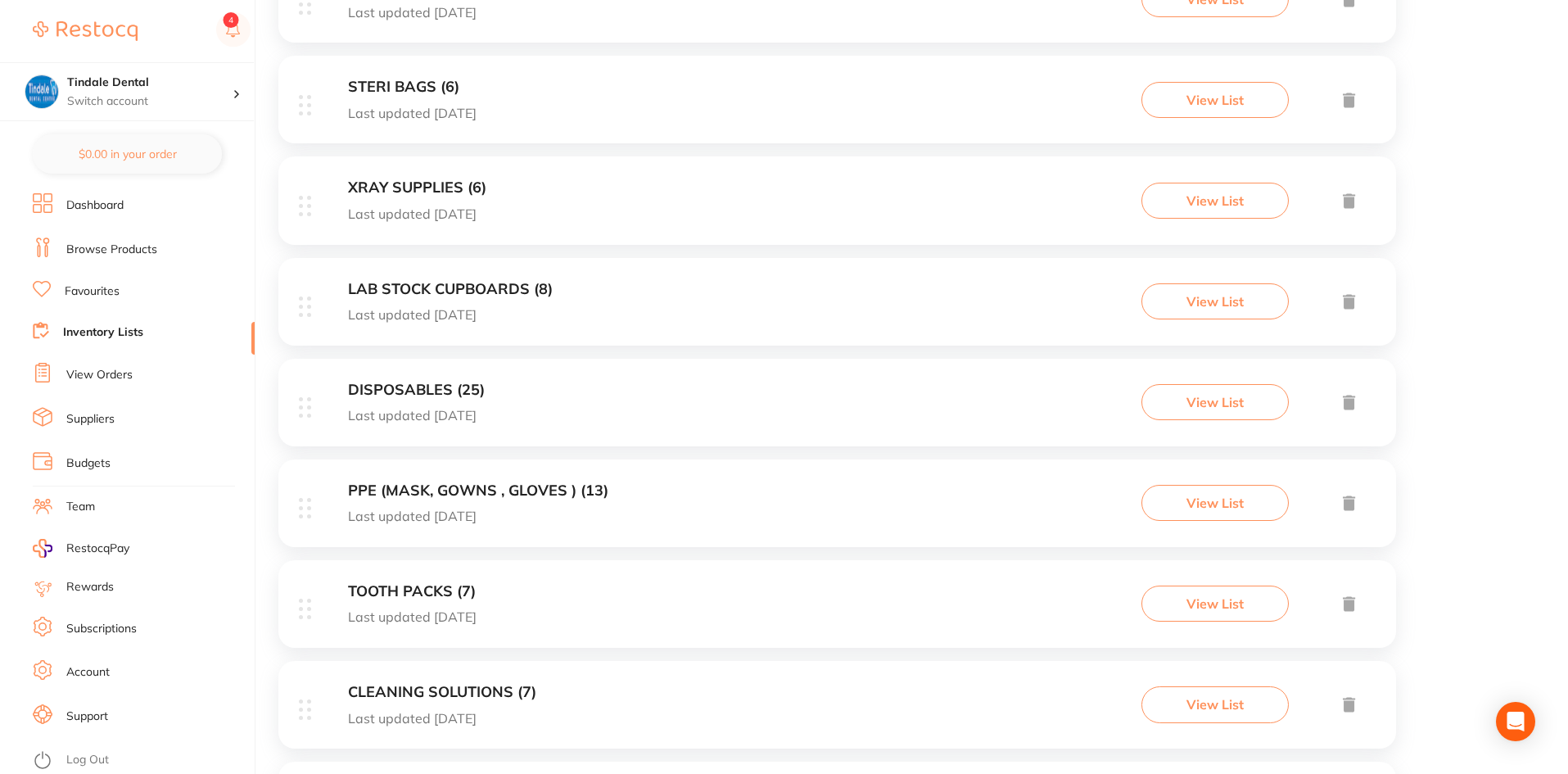 scroll, scrollTop: 491, scrollLeft: 0, axis: vertical 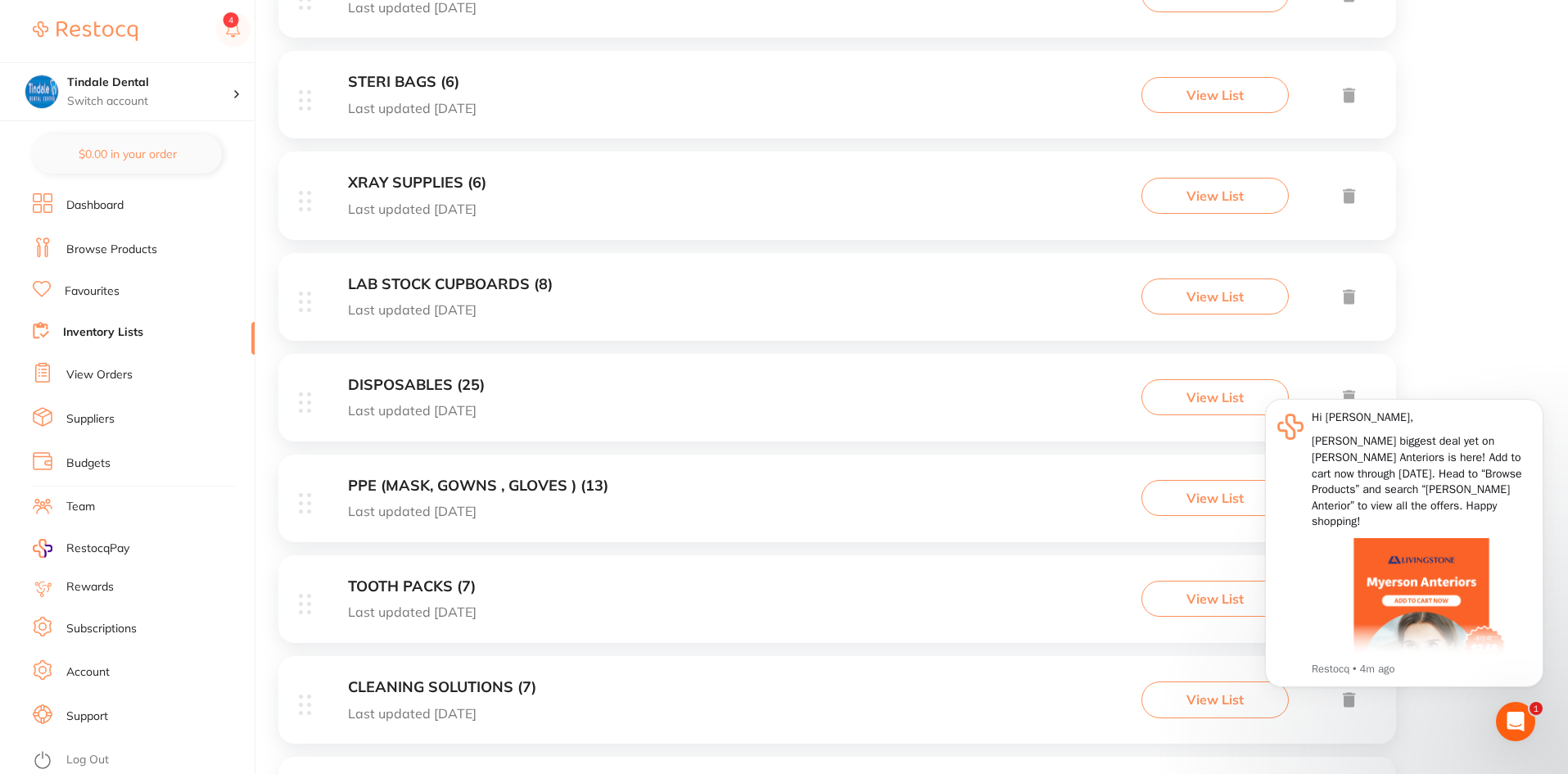 click on "DISPOSABLES (25)" at bounding box center (416, 385) 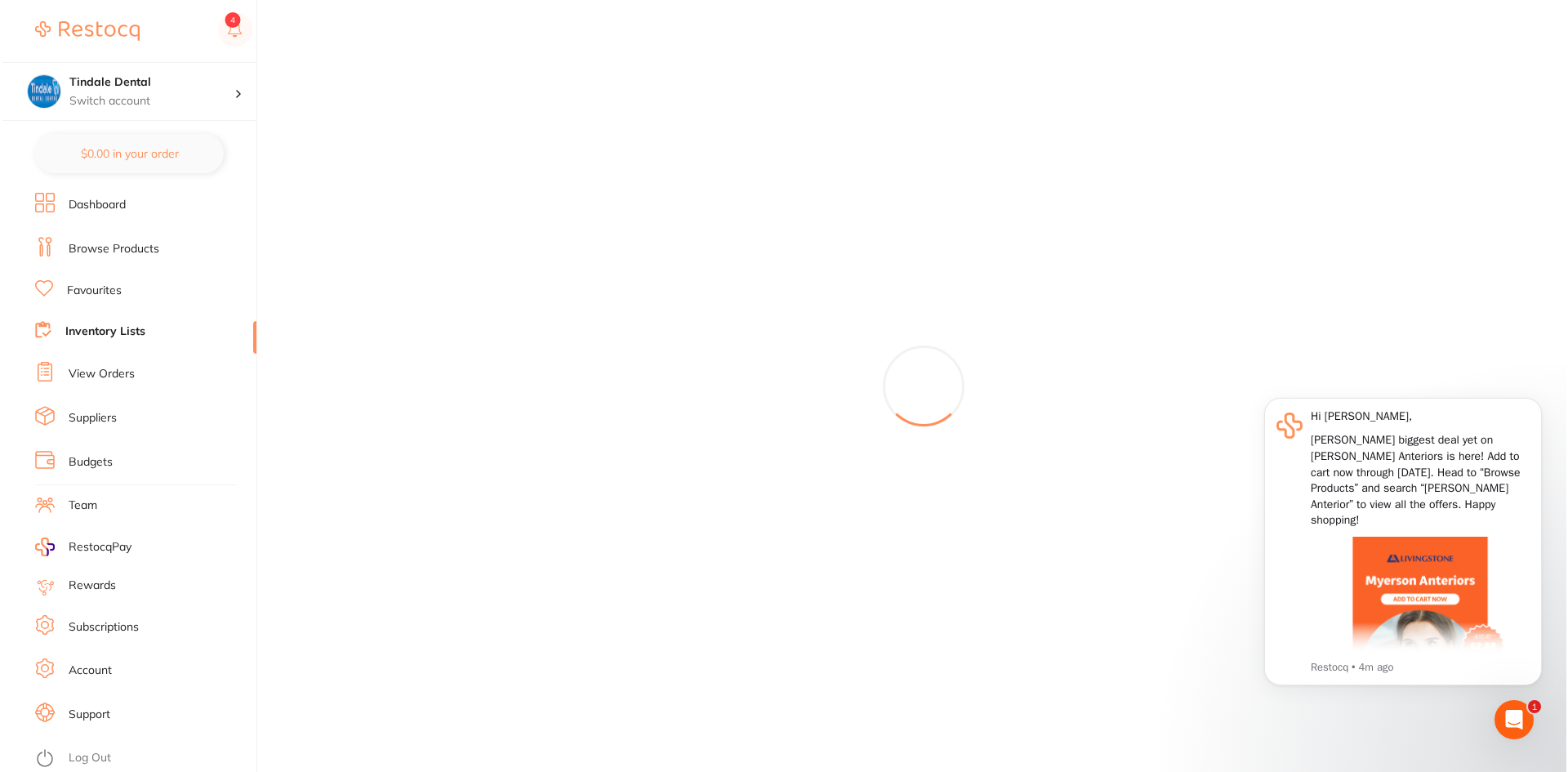 scroll, scrollTop: 0, scrollLeft: 0, axis: both 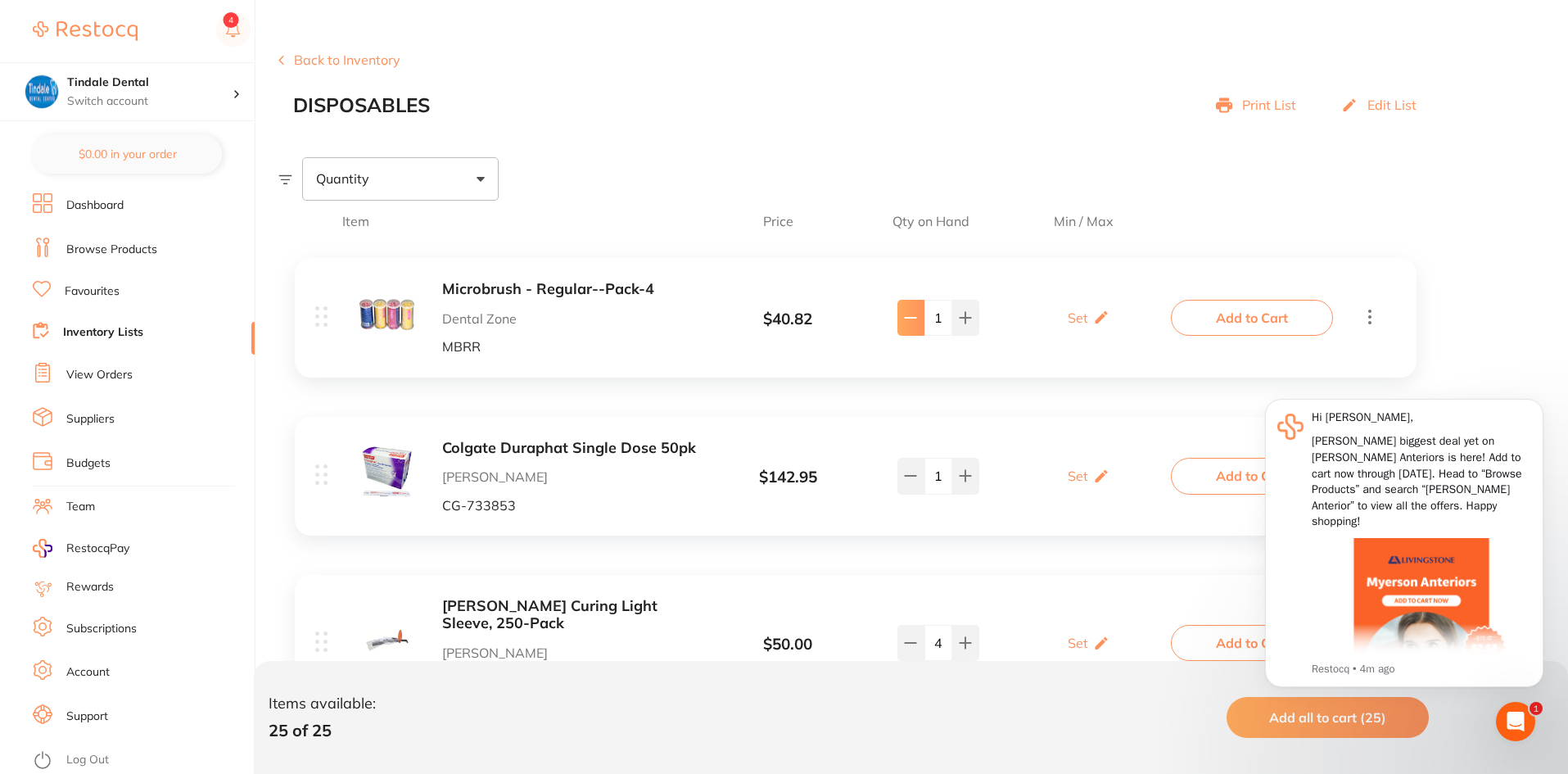 click at bounding box center (911, 318) 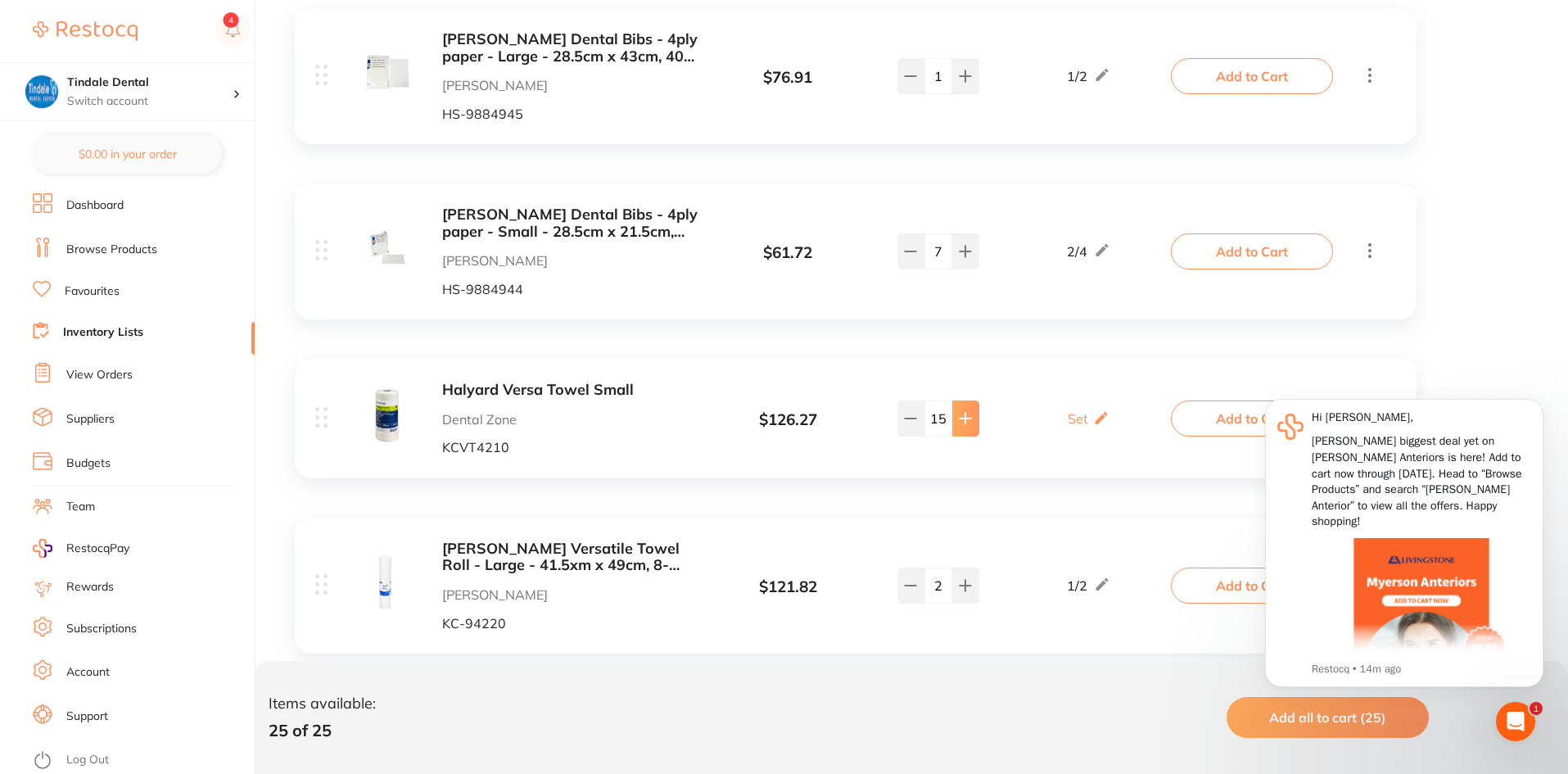 scroll, scrollTop: 2703, scrollLeft: 0, axis: vertical 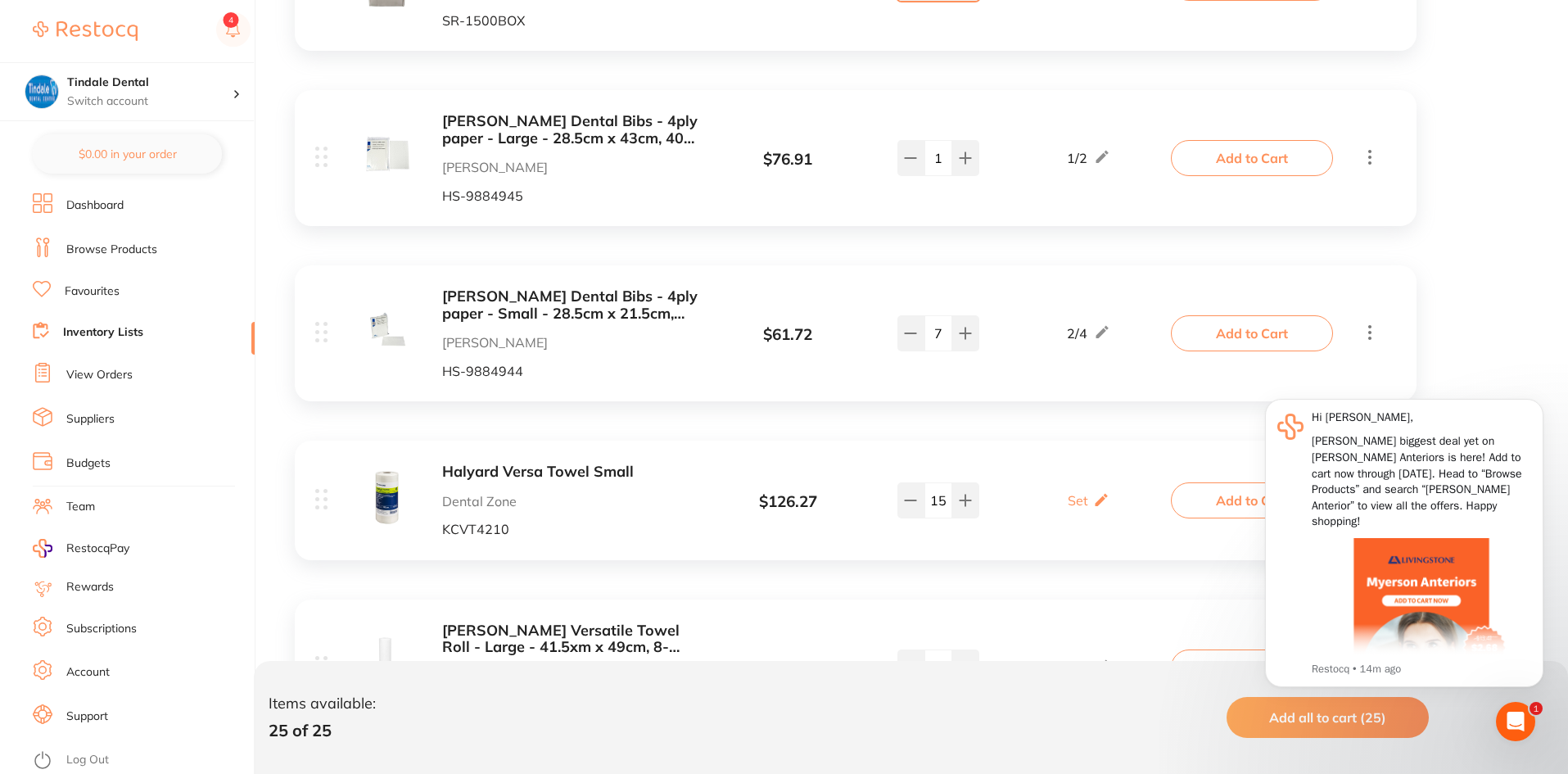 click on "[PERSON_NAME] Dental Bibs - 4ply paper - Large - 28.5cm x 43cm, 400-Pack   [PERSON_NAME] [PERSON_NAME]-9884945   $ 76.91 1  /  2     1         1  /  2" at bounding box center (744, 158) 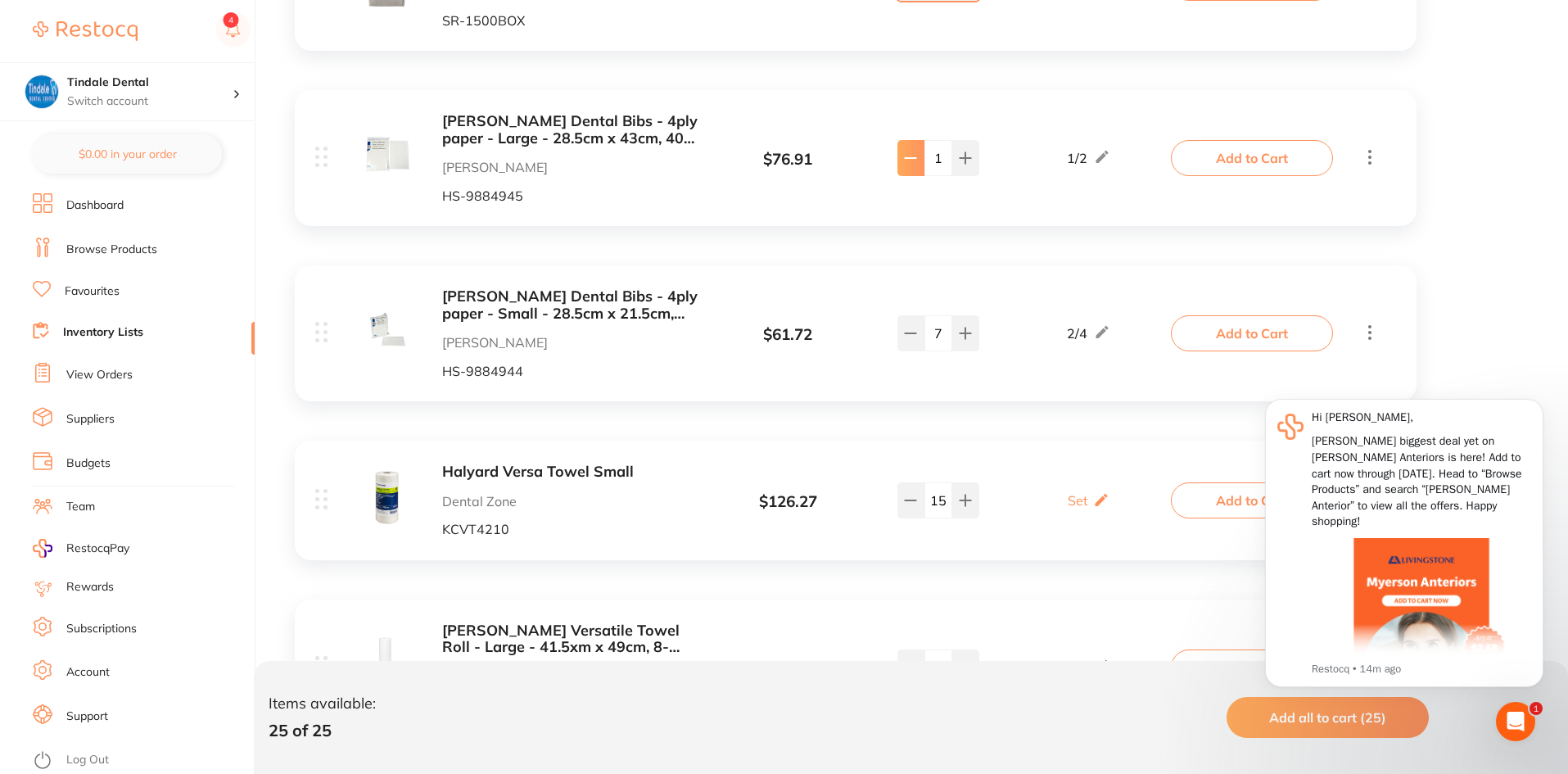 click at bounding box center (911, -2221) 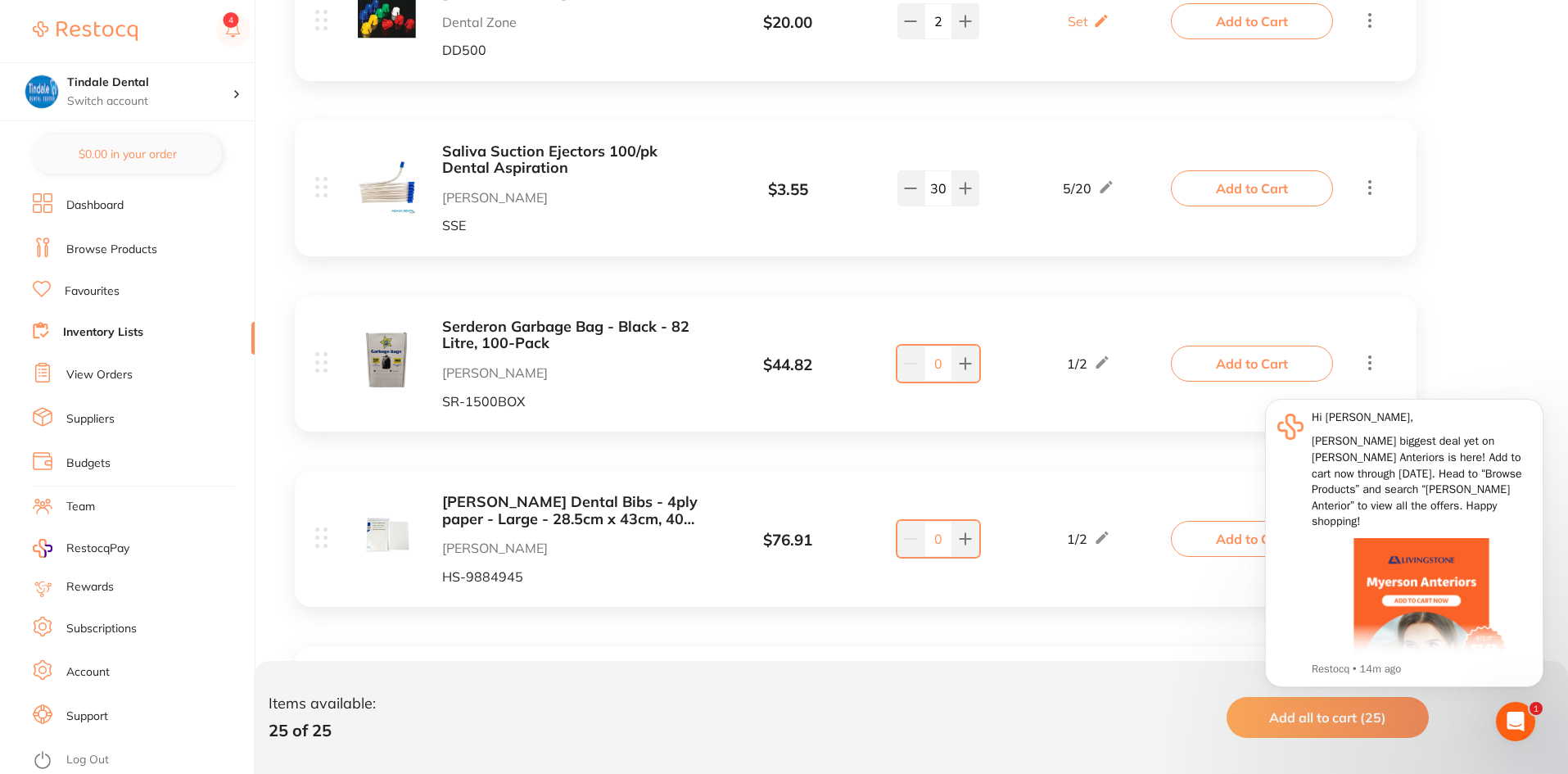 scroll, scrollTop: 2293, scrollLeft: 0, axis: vertical 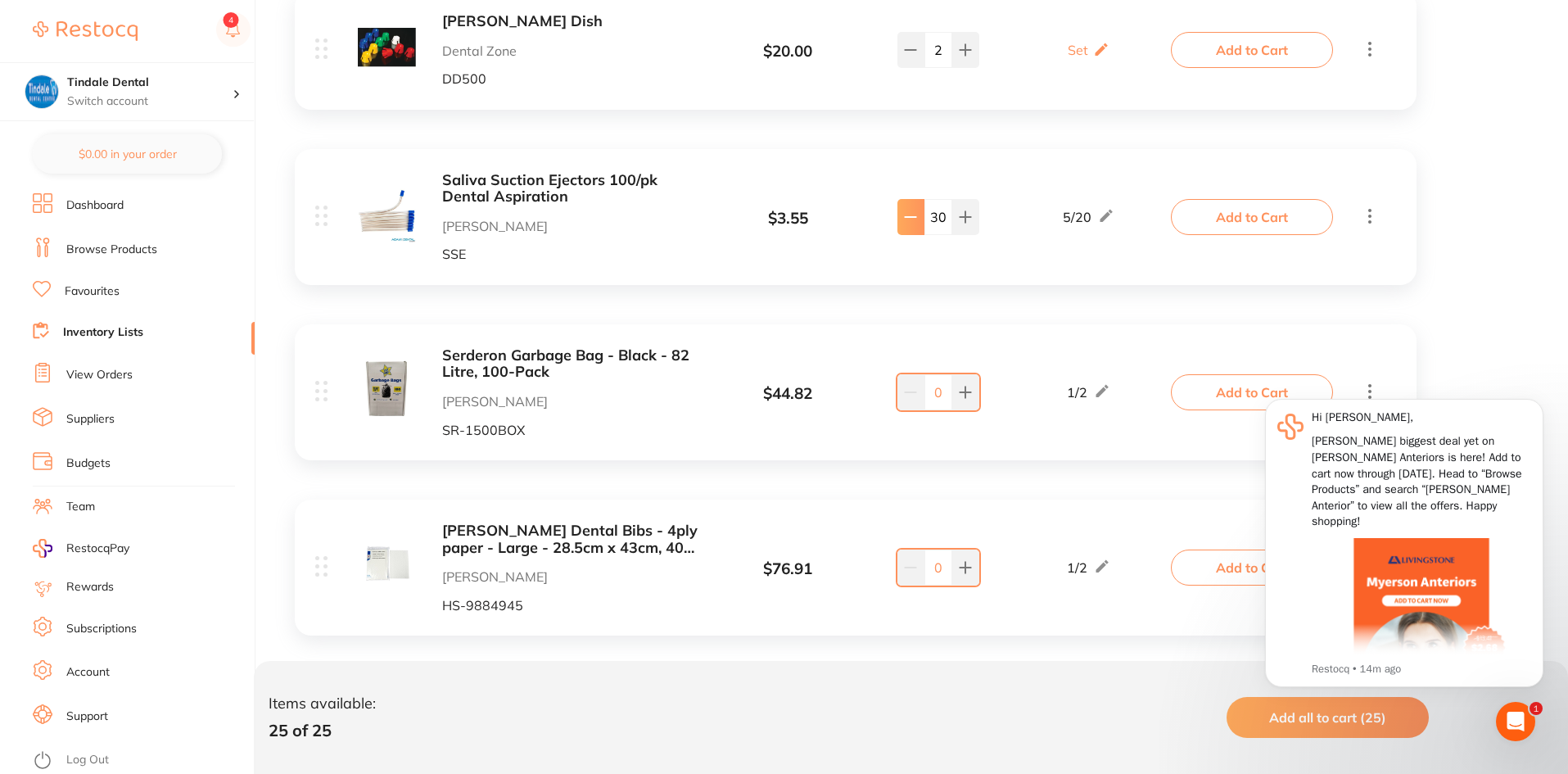 click 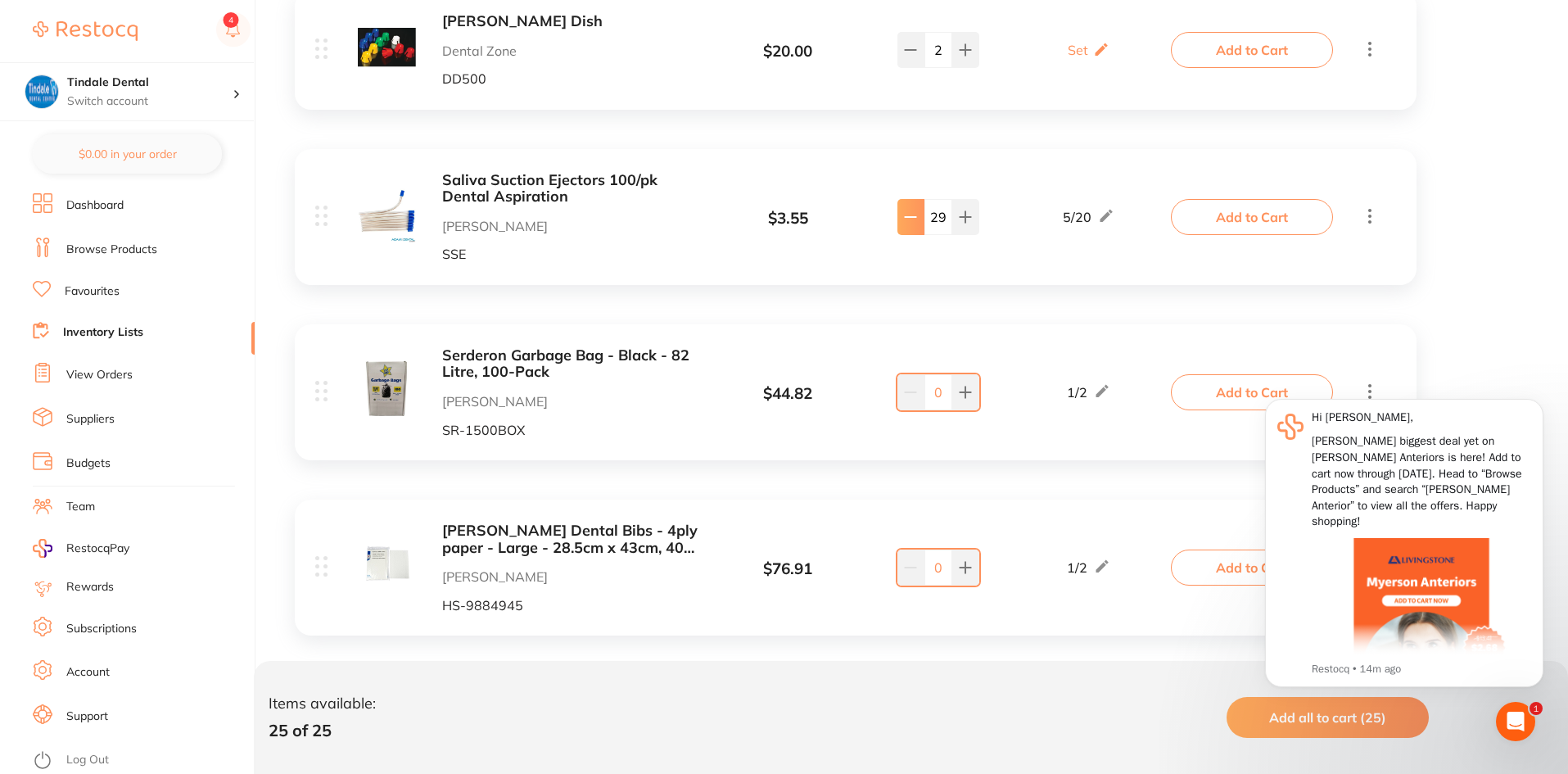 click 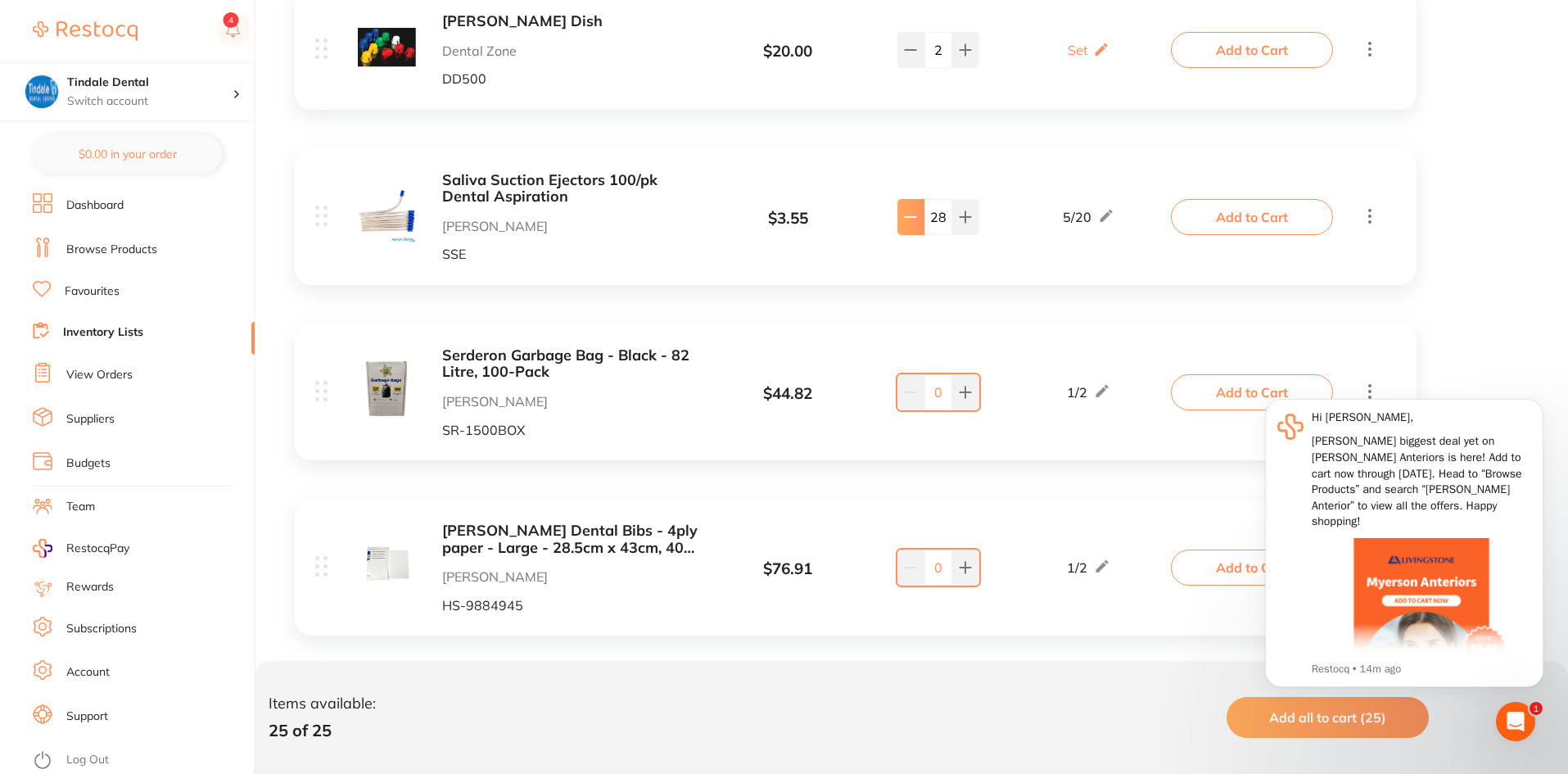 click 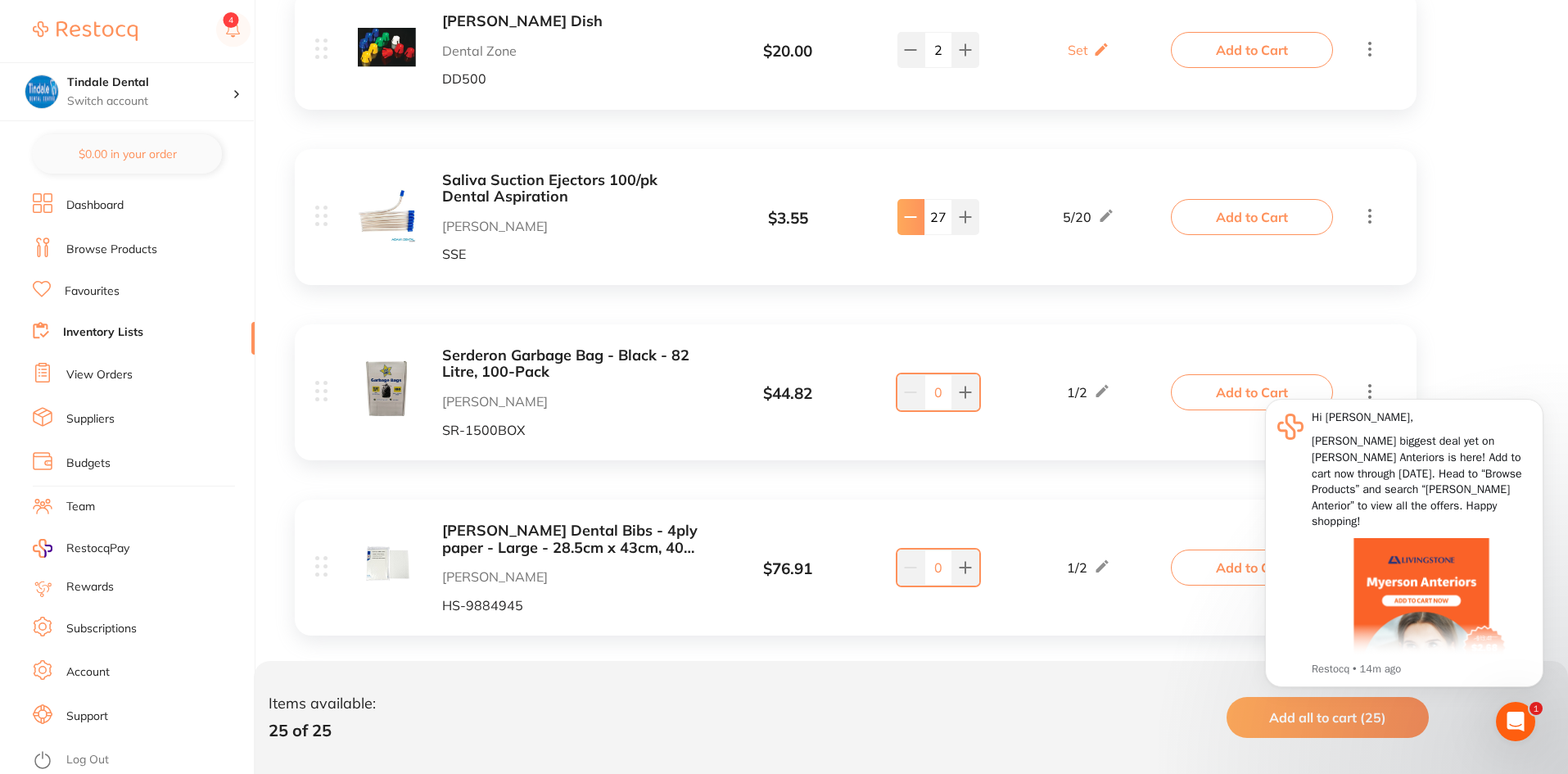 click 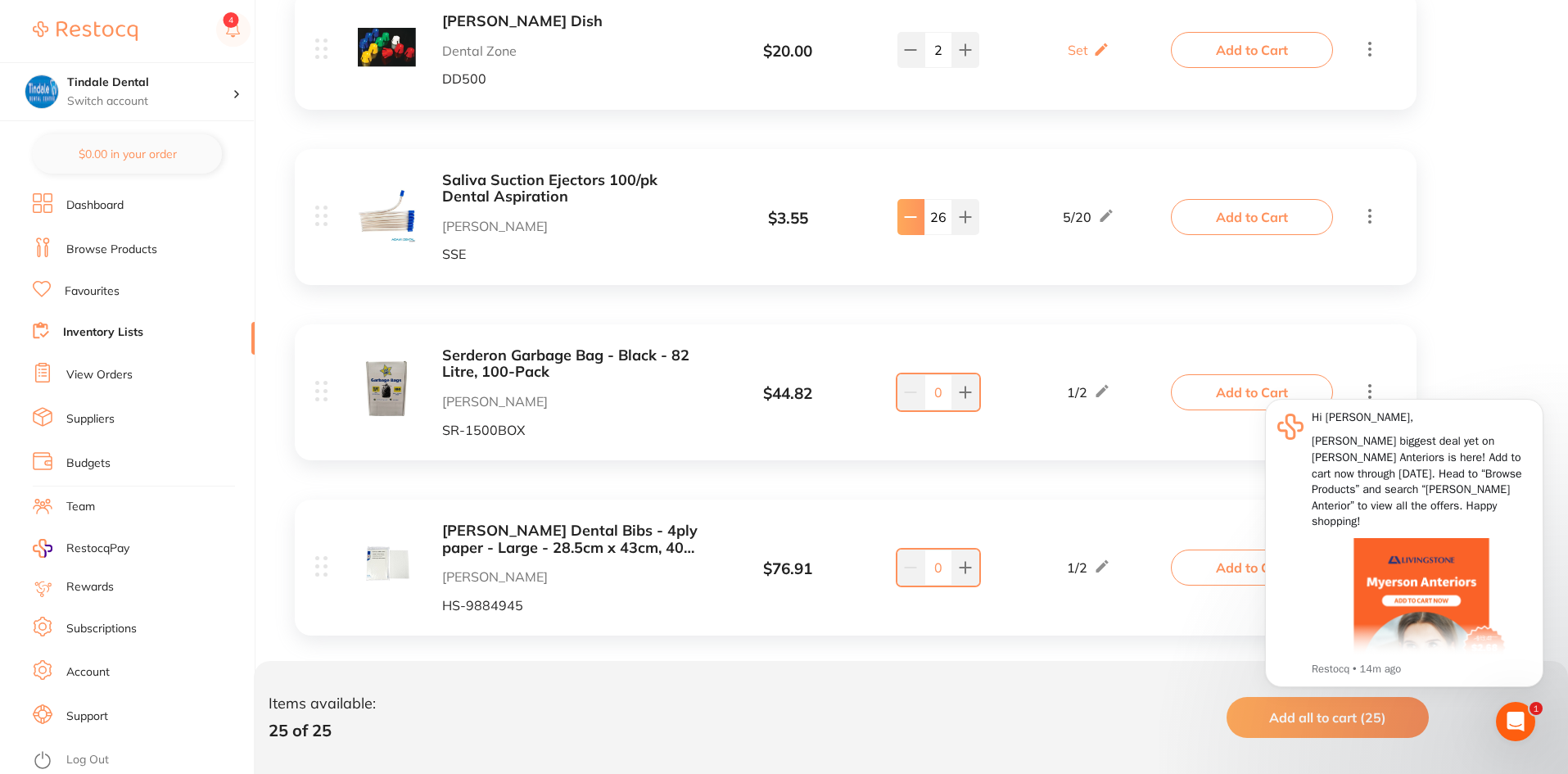 click 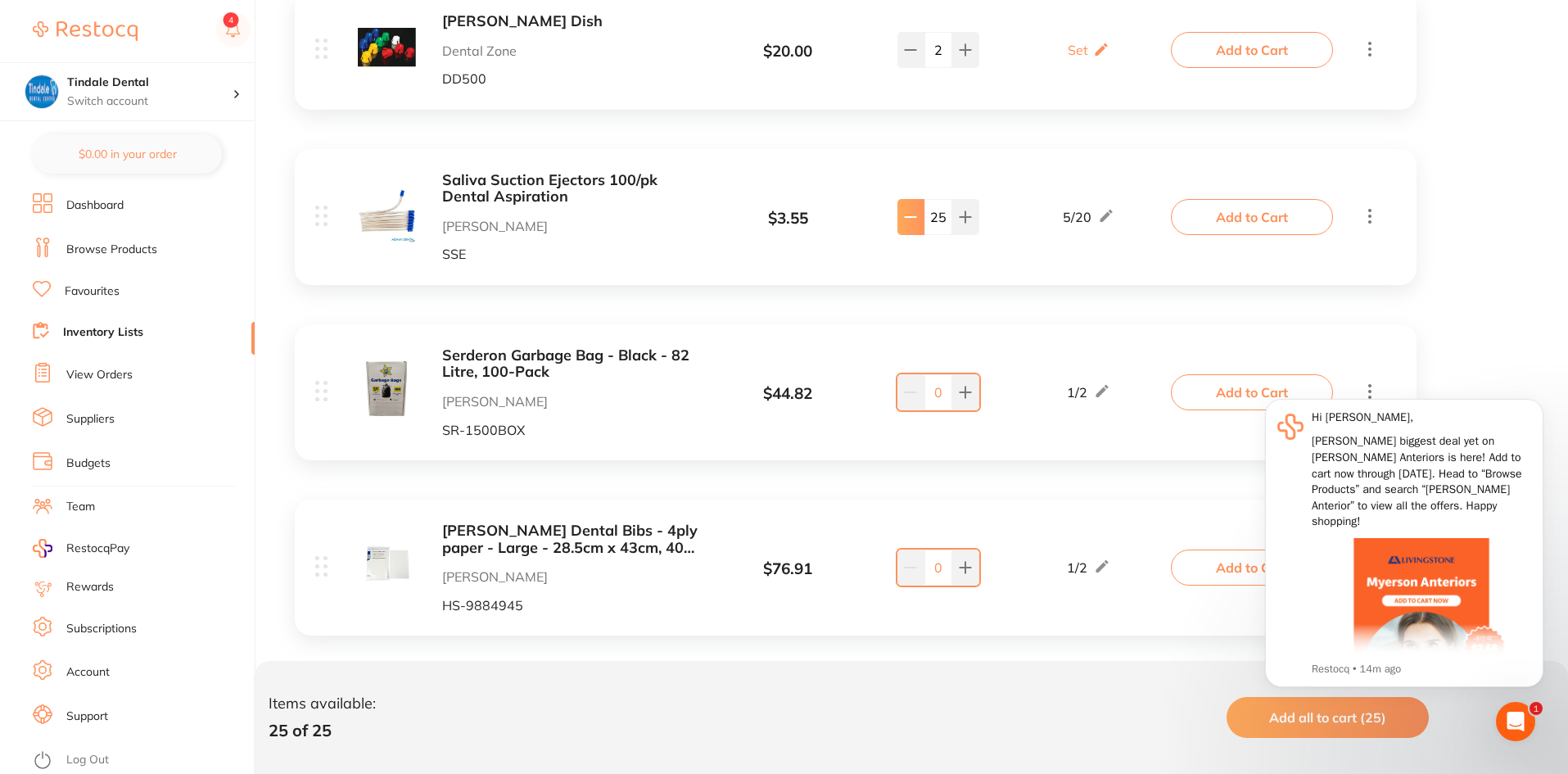 click 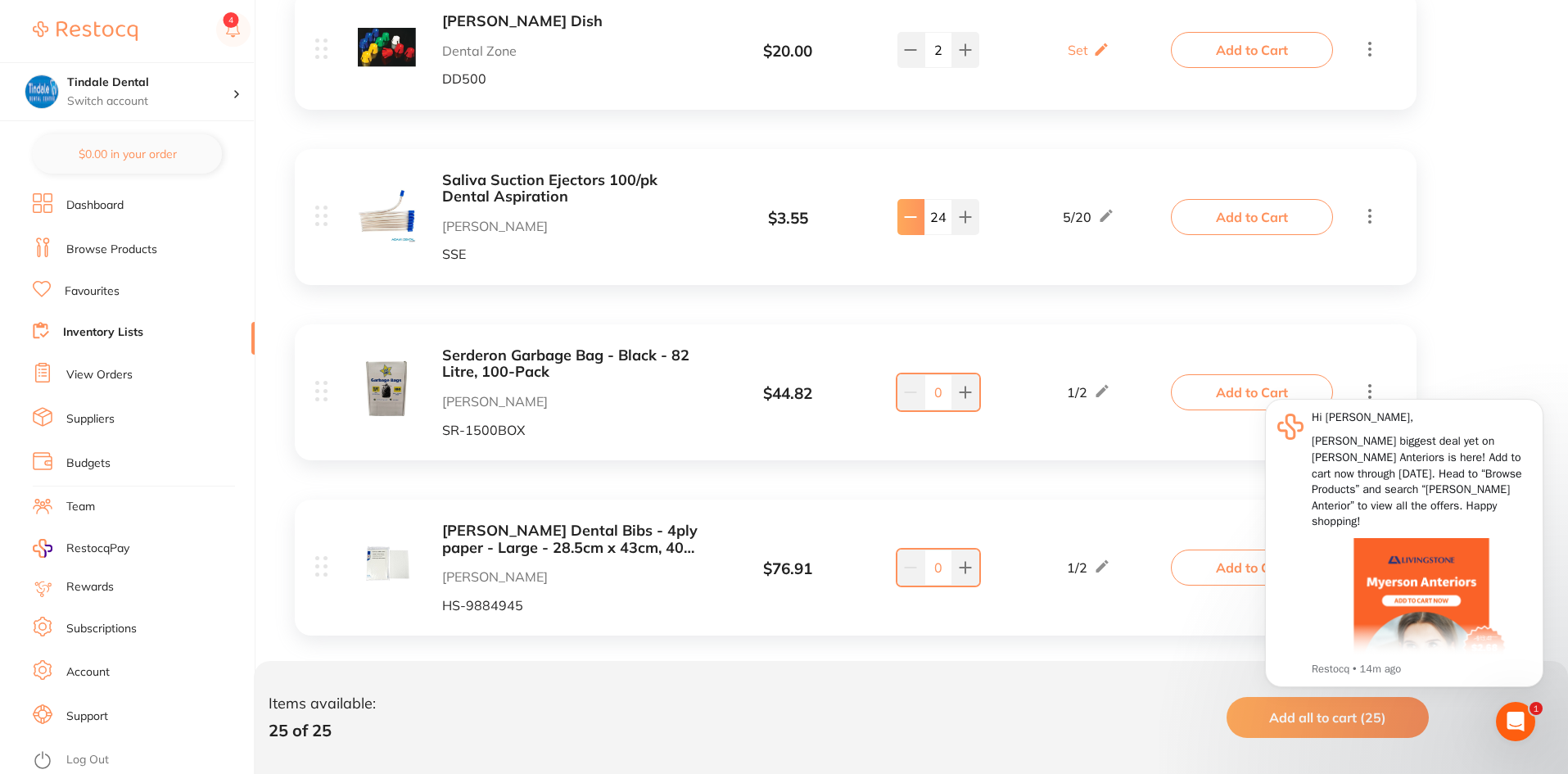 click 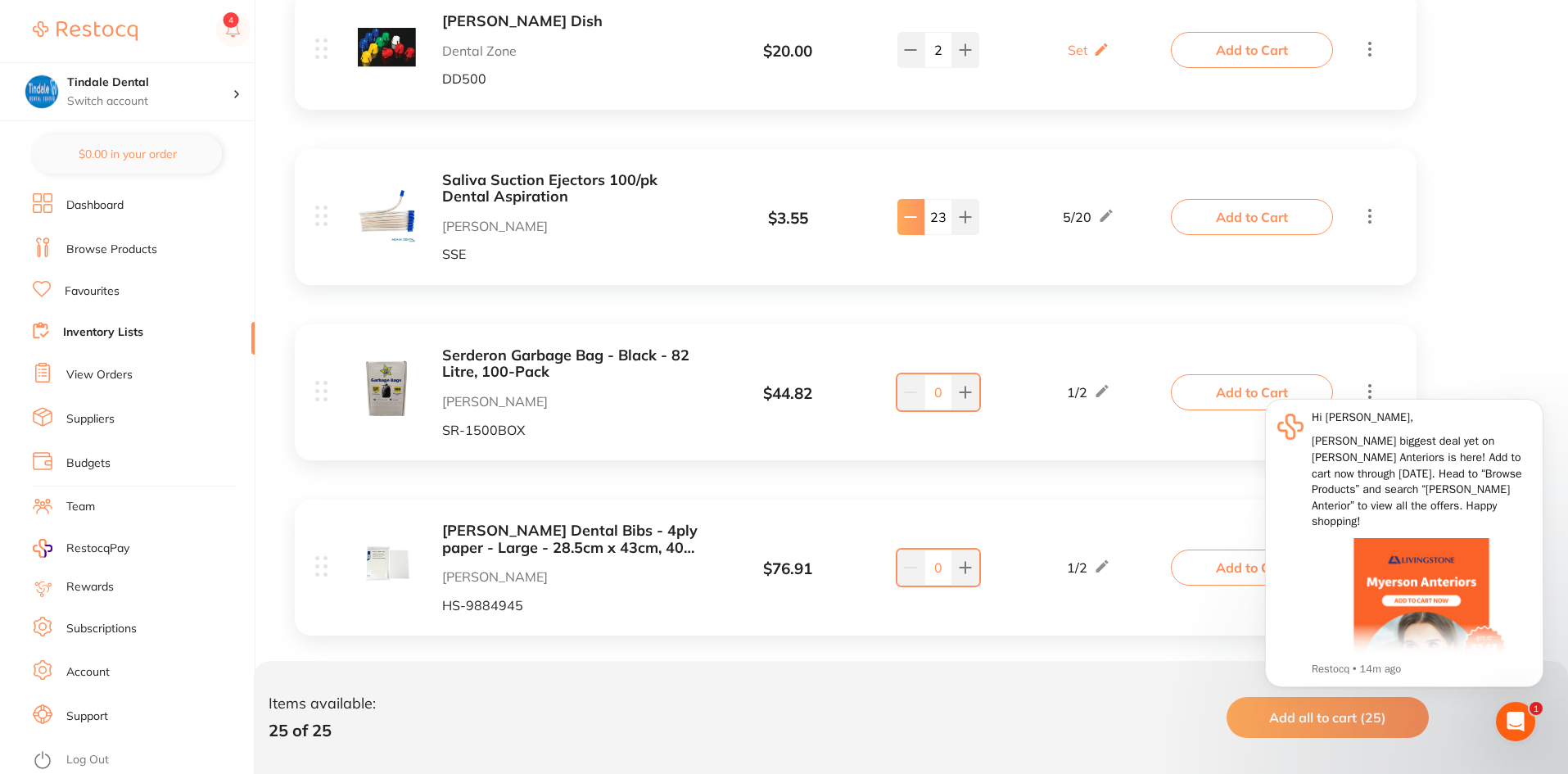 click 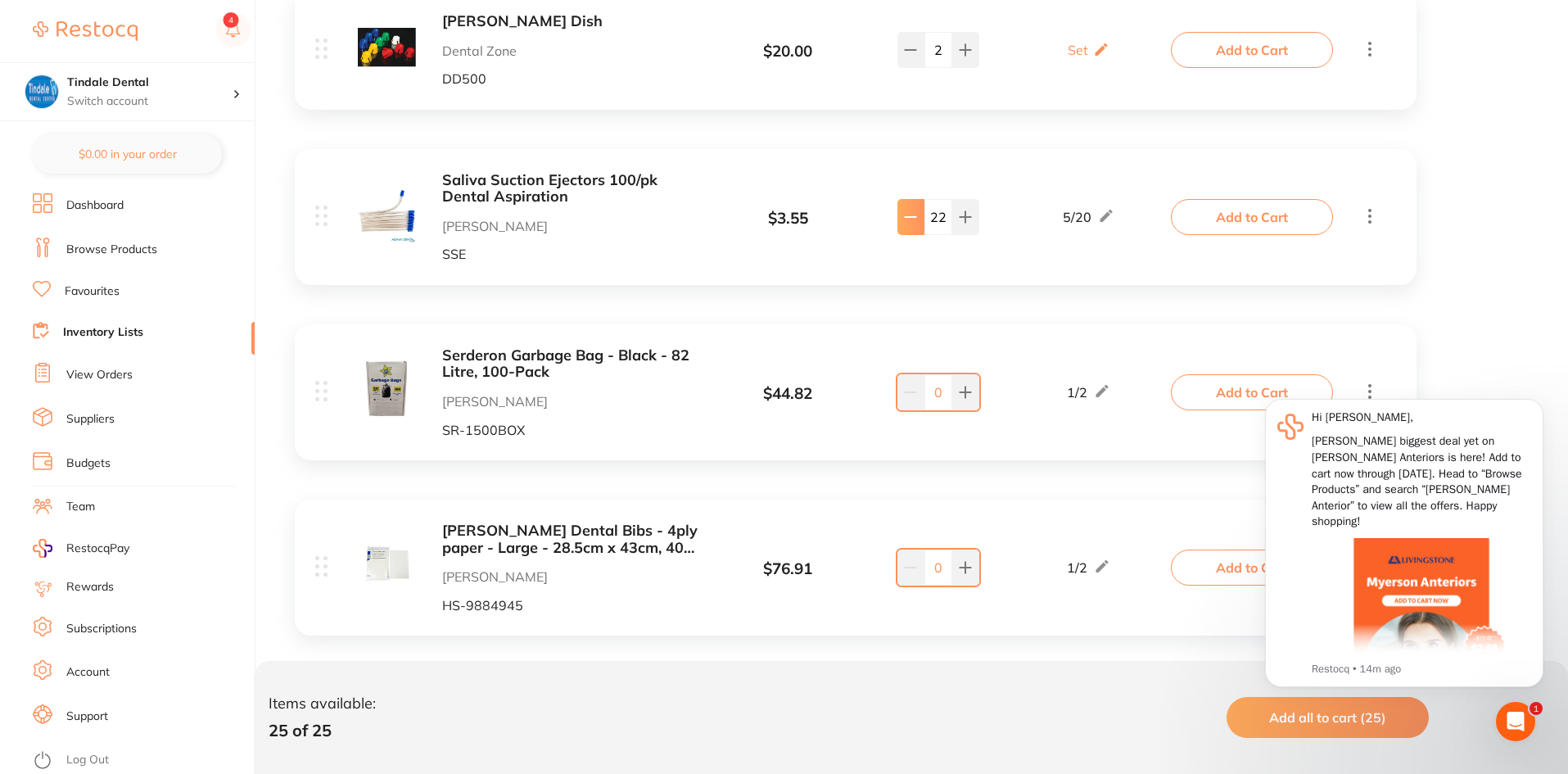 click 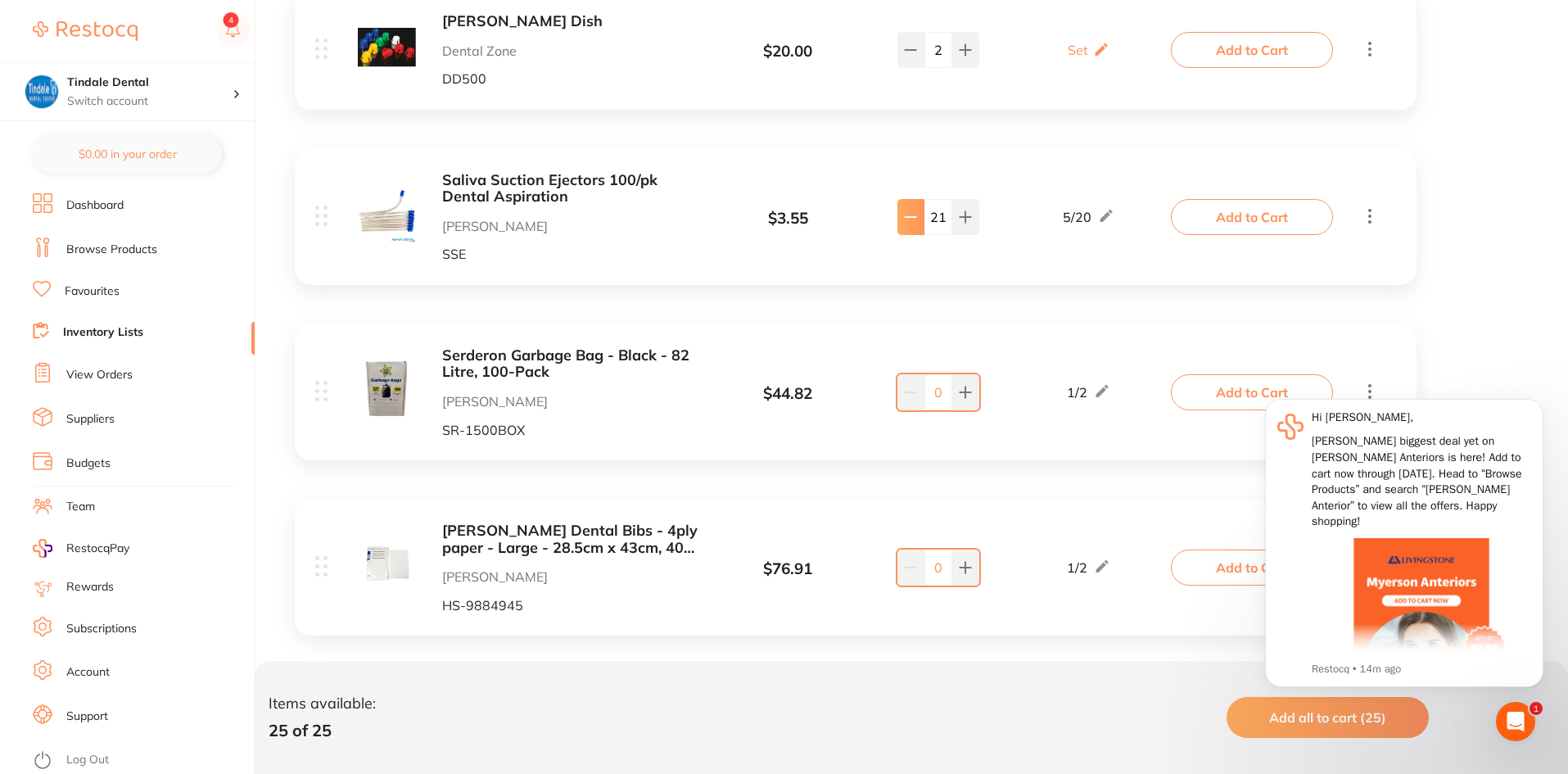 click 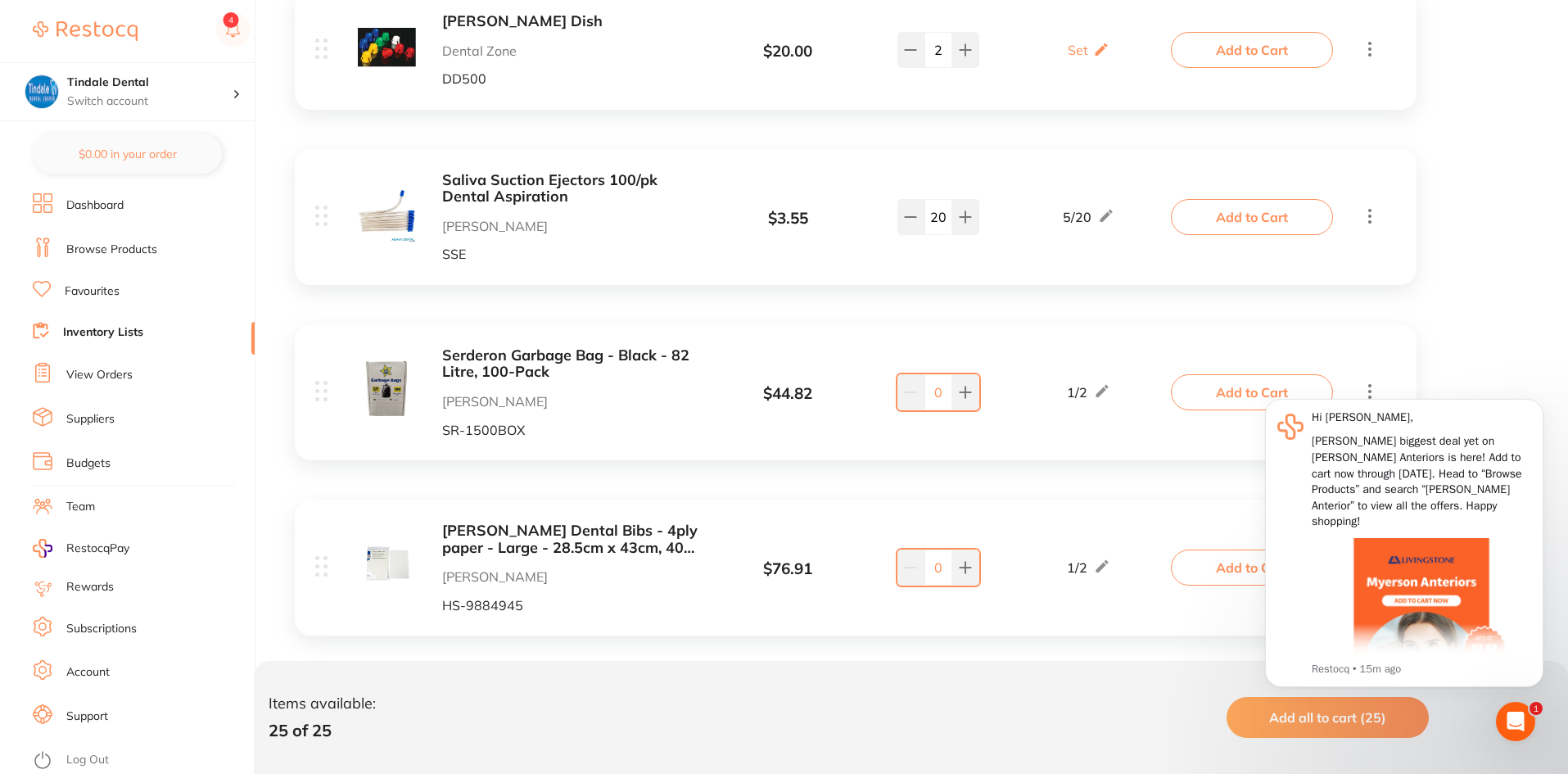 scroll, scrollTop: 1, scrollLeft: 0, axis: vertical 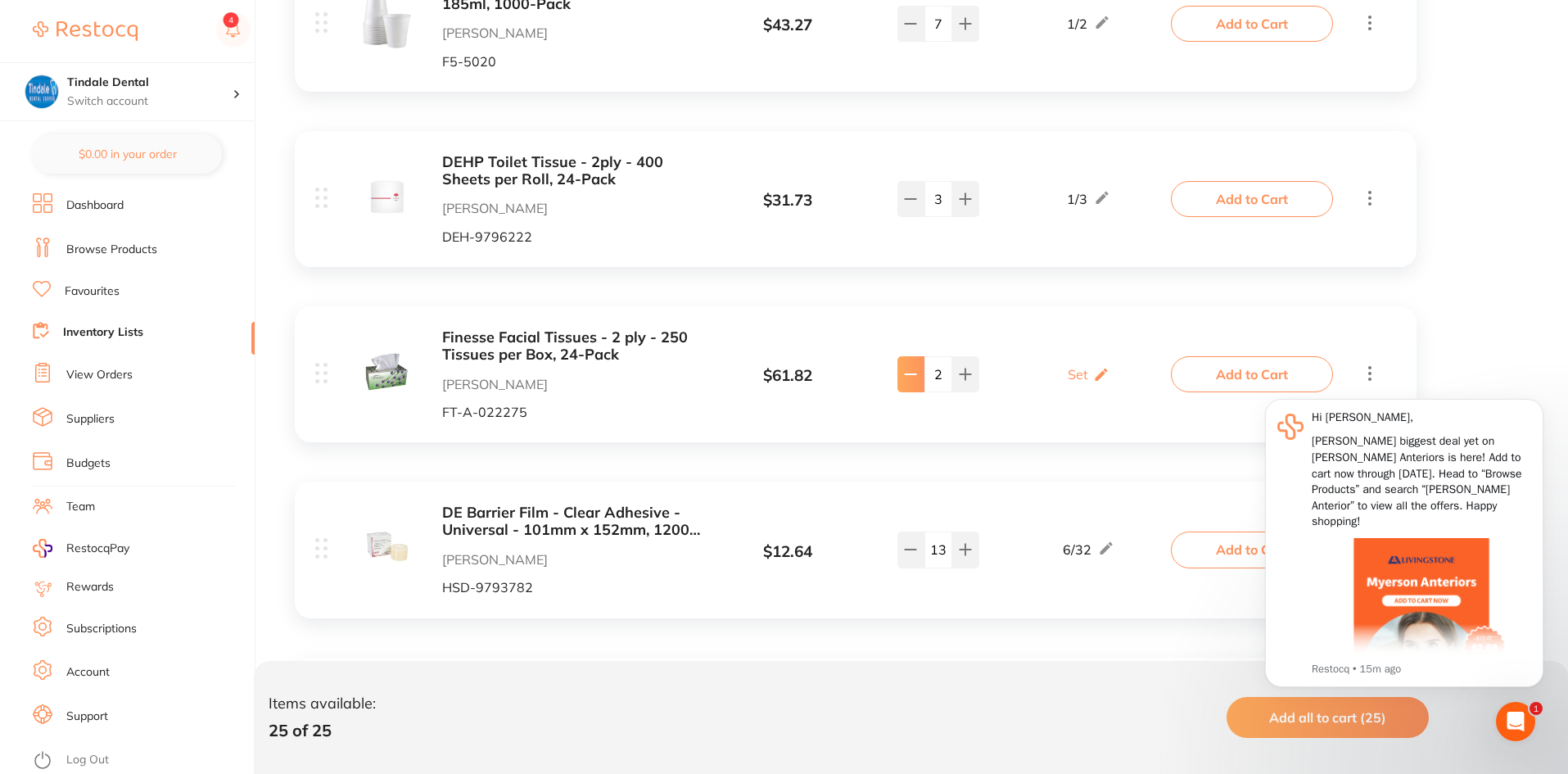 click at bounding box center [911, -3040] 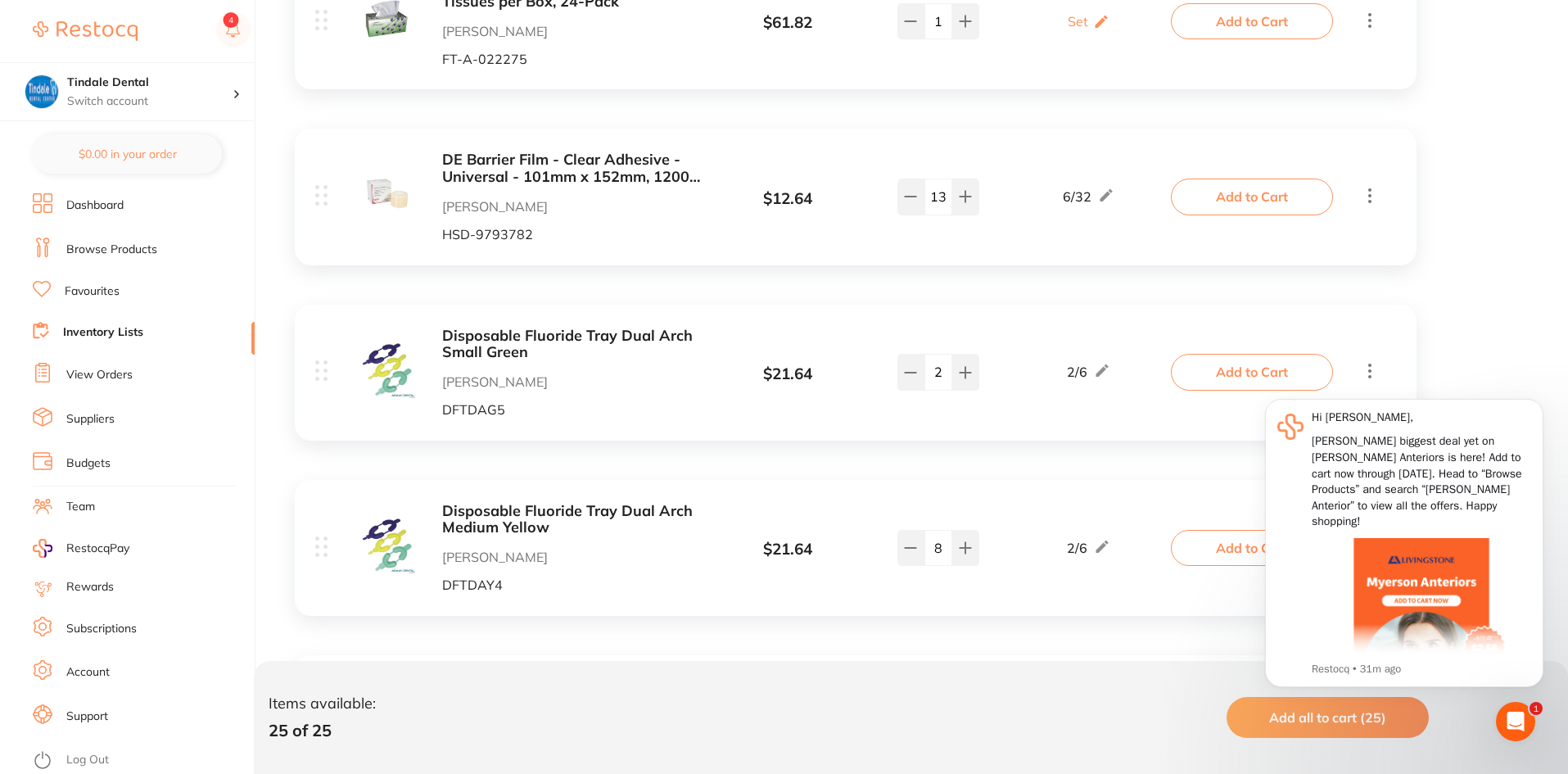 scroll, scrollTop: 4035, scrollLeft: 0, axis: vertical 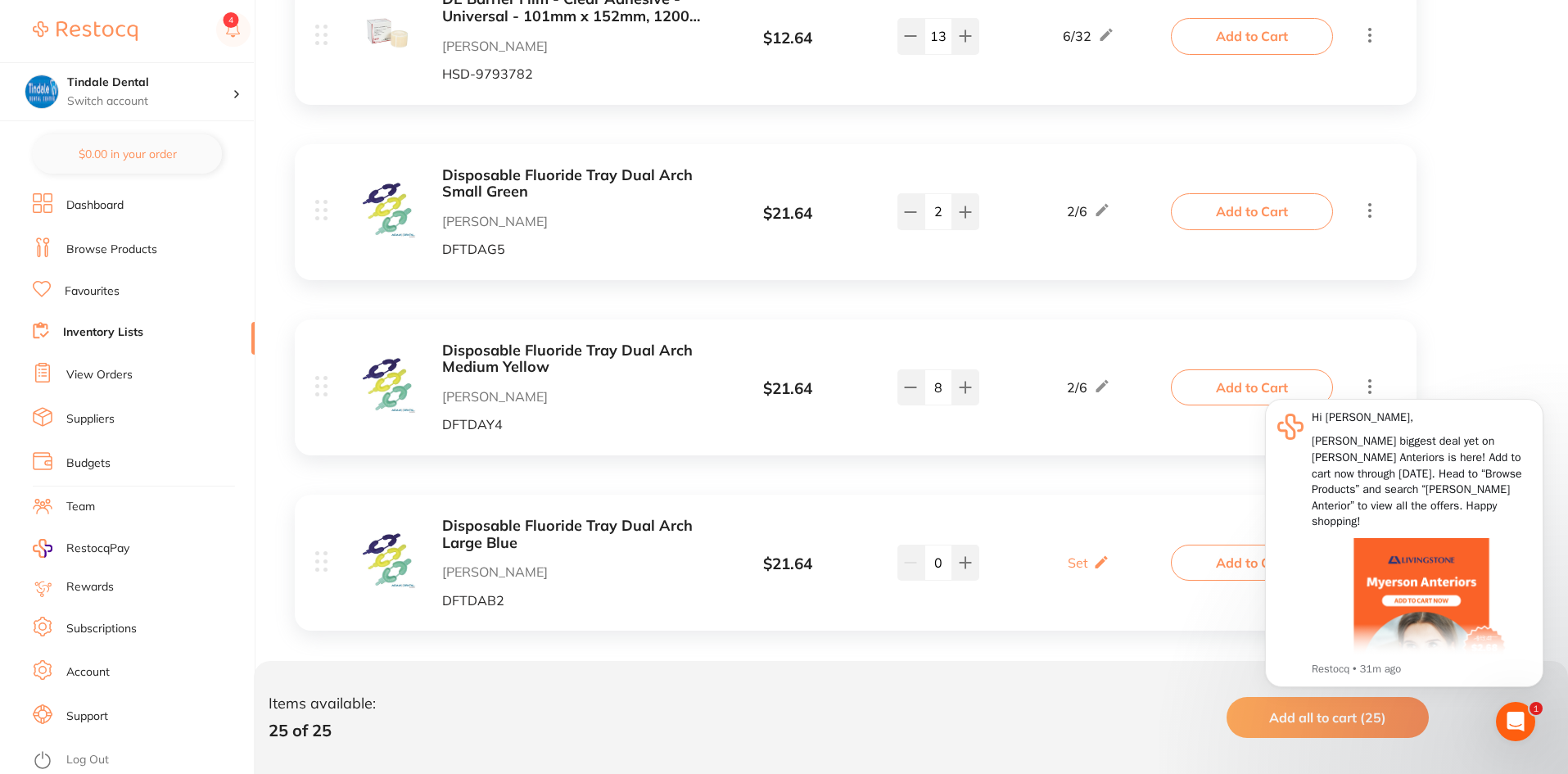 click on "Inventory Lists" at bounding box center [143, 333] 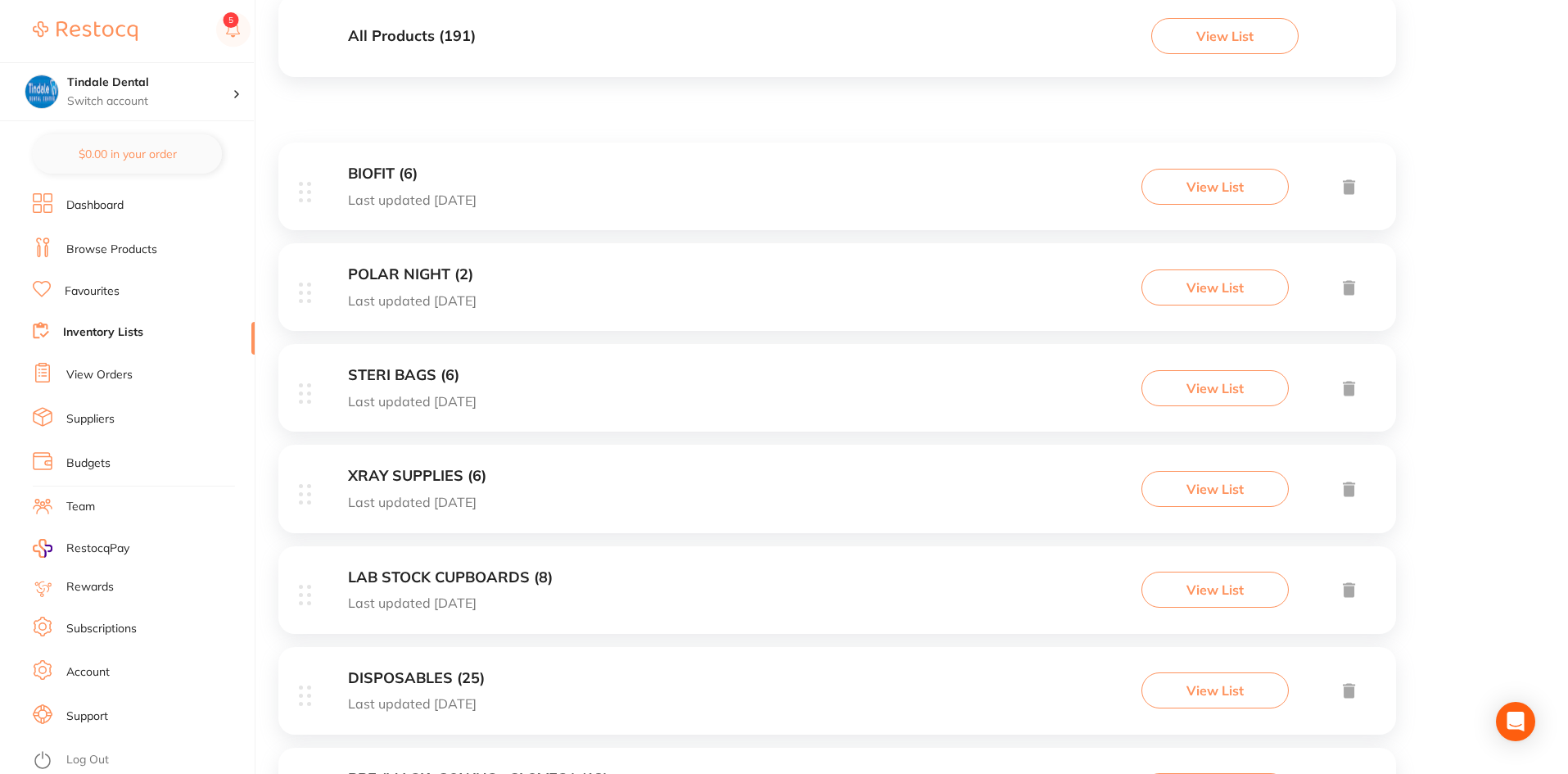 scroll, scrollTop: 246, scrollLeft: 0, axis: vertical 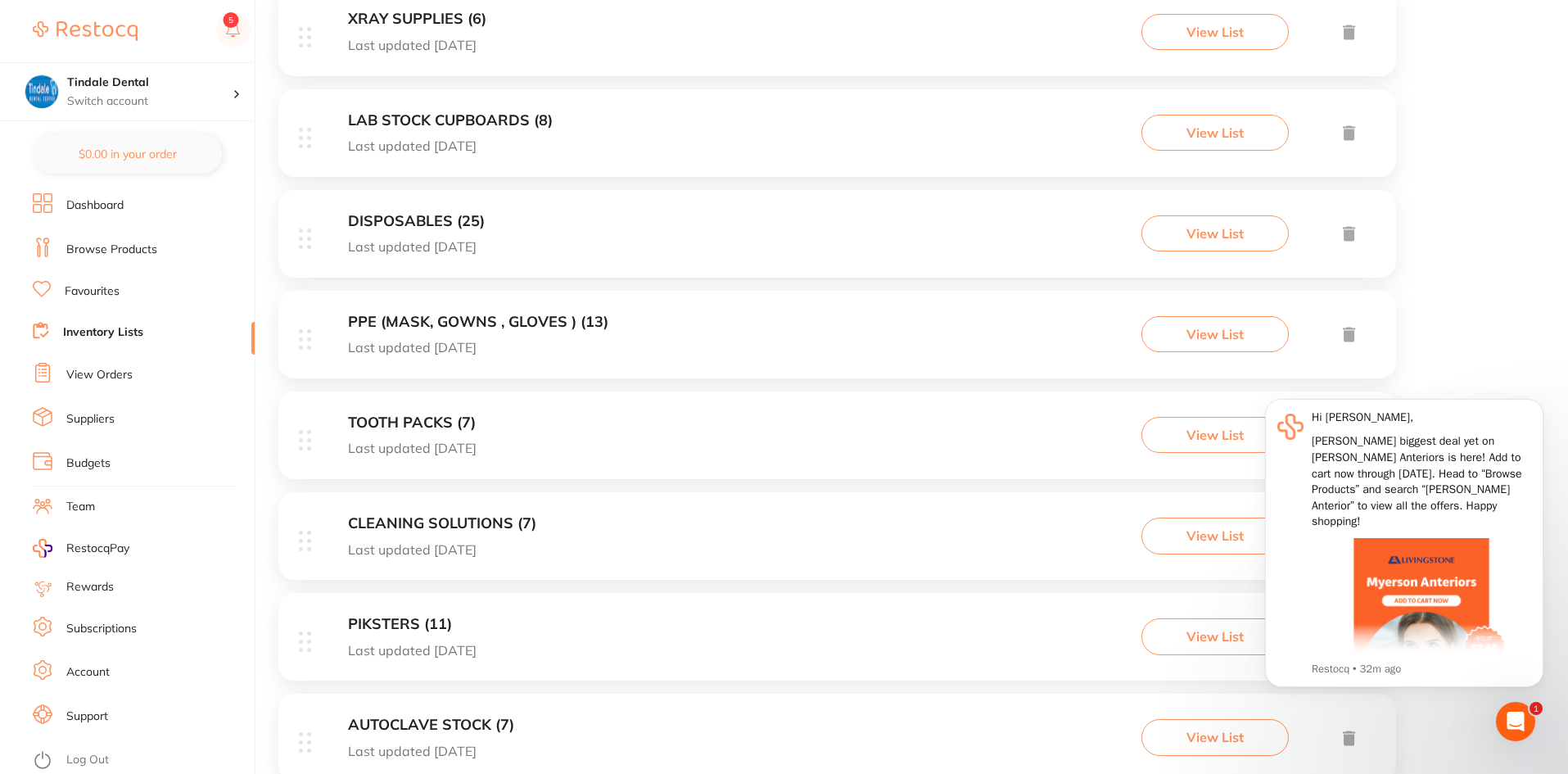 click on "CLEANING SOLUTIONS (7)" at bounding box center (442, 523) 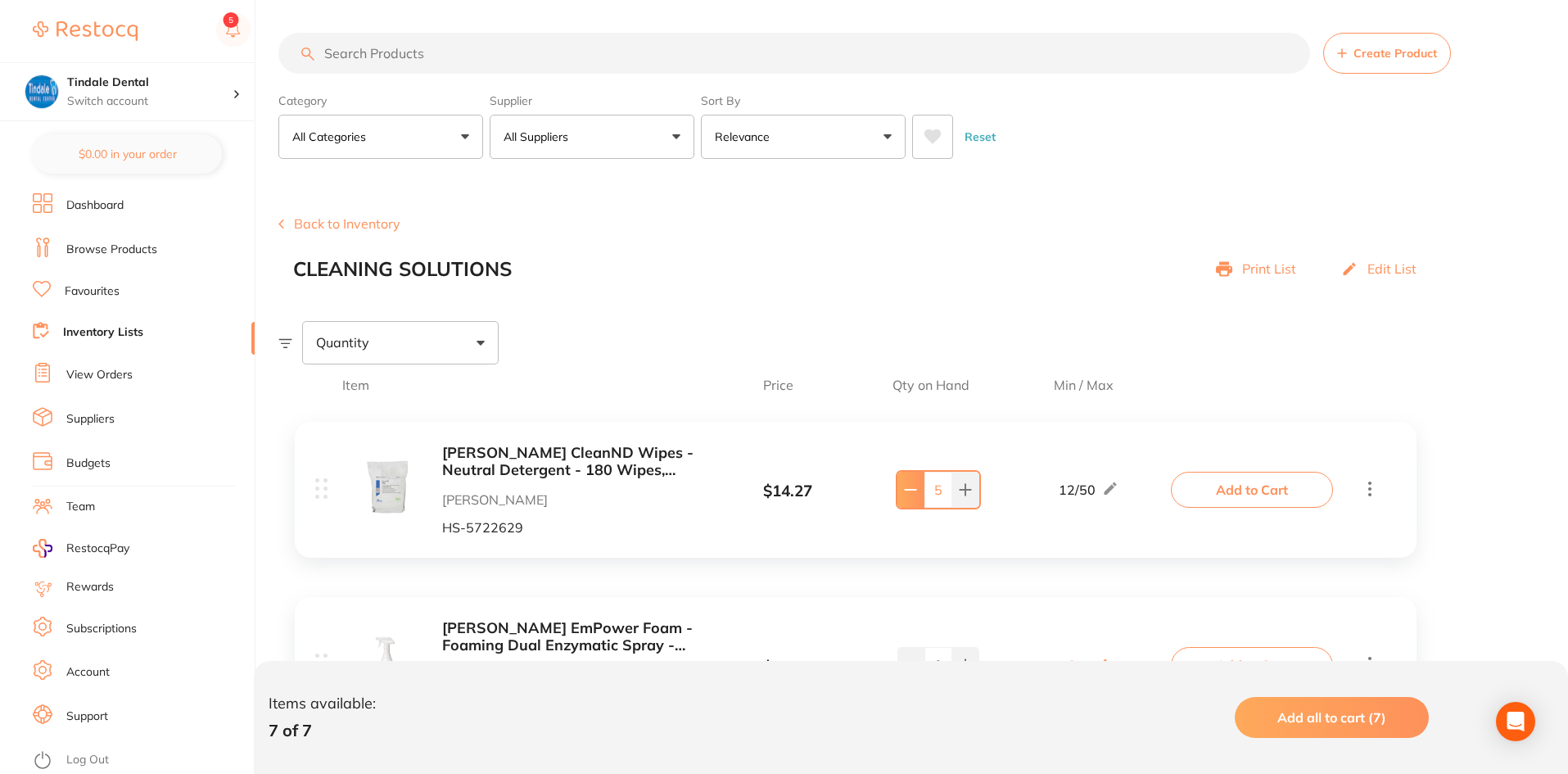 click at bounding box center [911, 490] 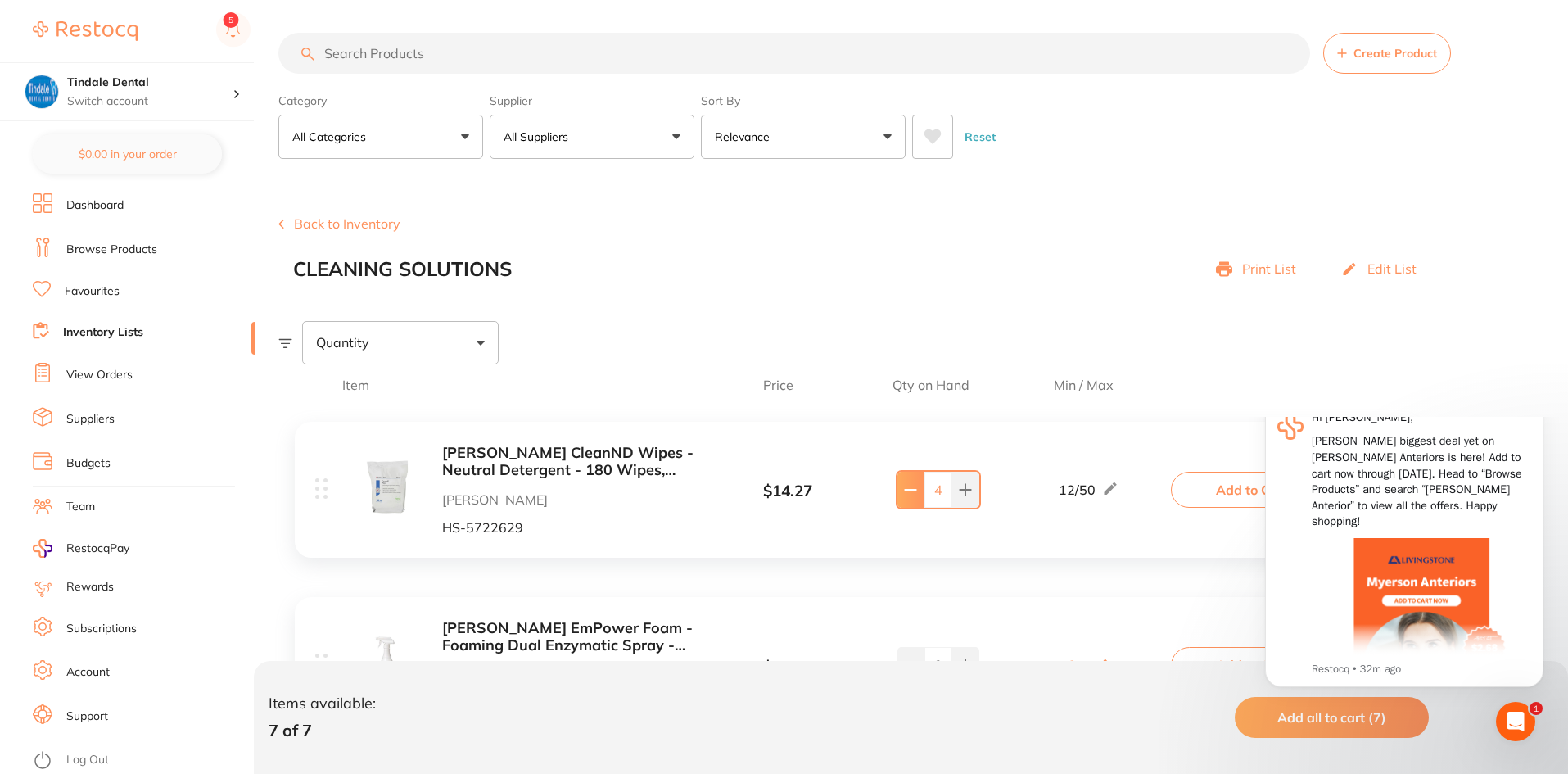 scroll, scrollTop: 0, scrollLeft: 0, axis: both 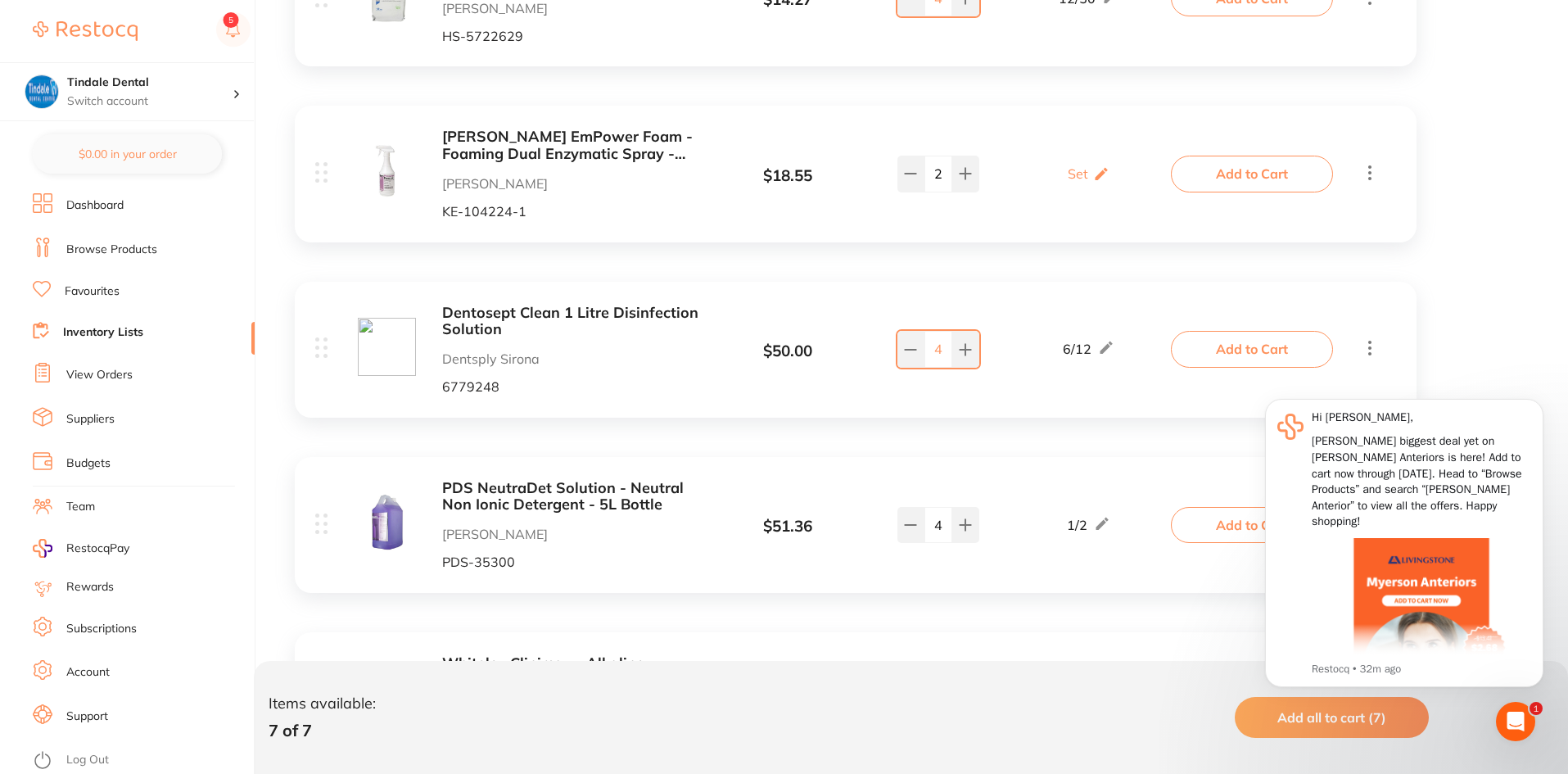 click on "Inventory Lists" at bounding box center (143, 333) 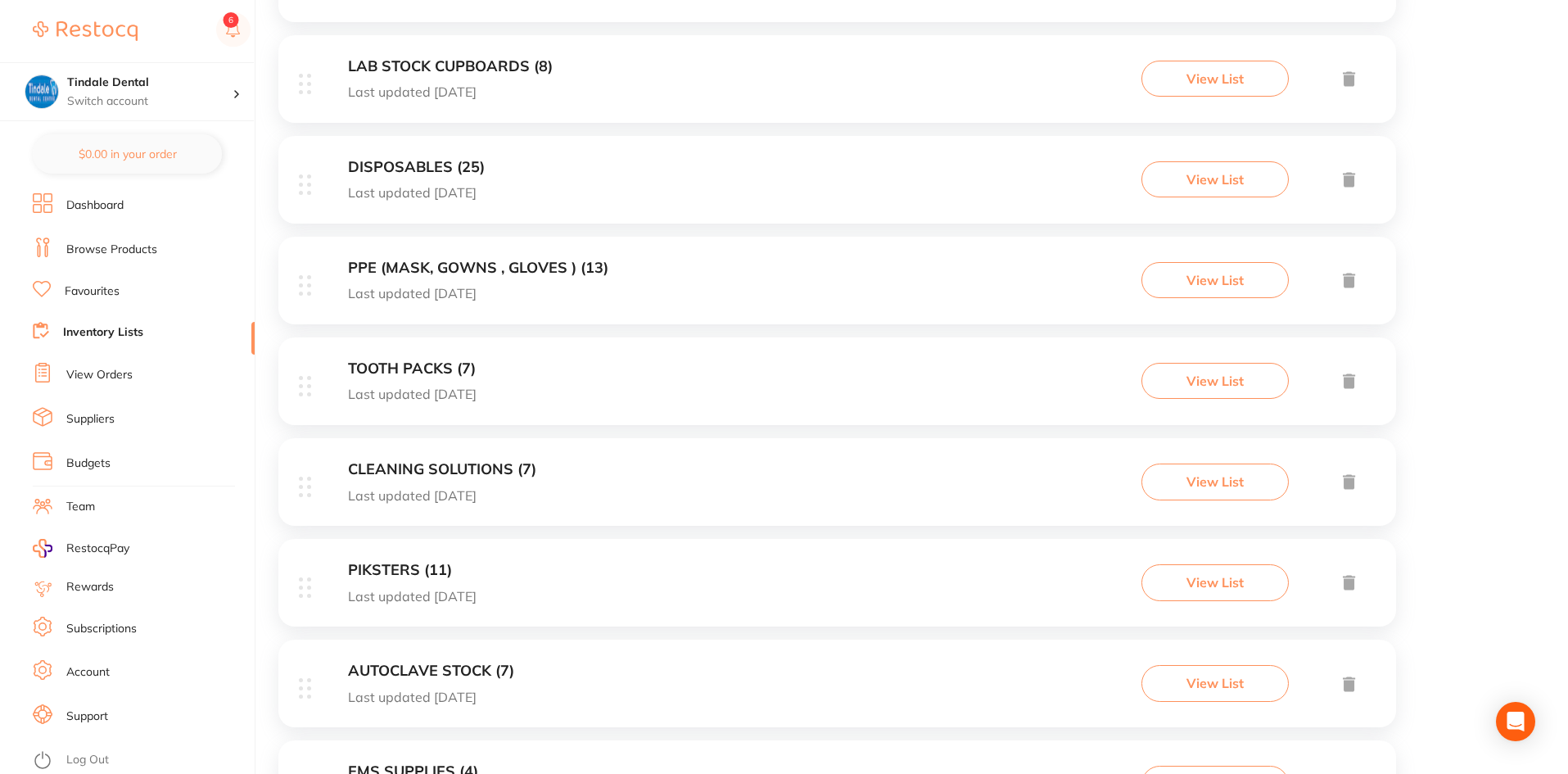 scroll, scrollTop: 737, scrollLeft: 0, axis: vertical 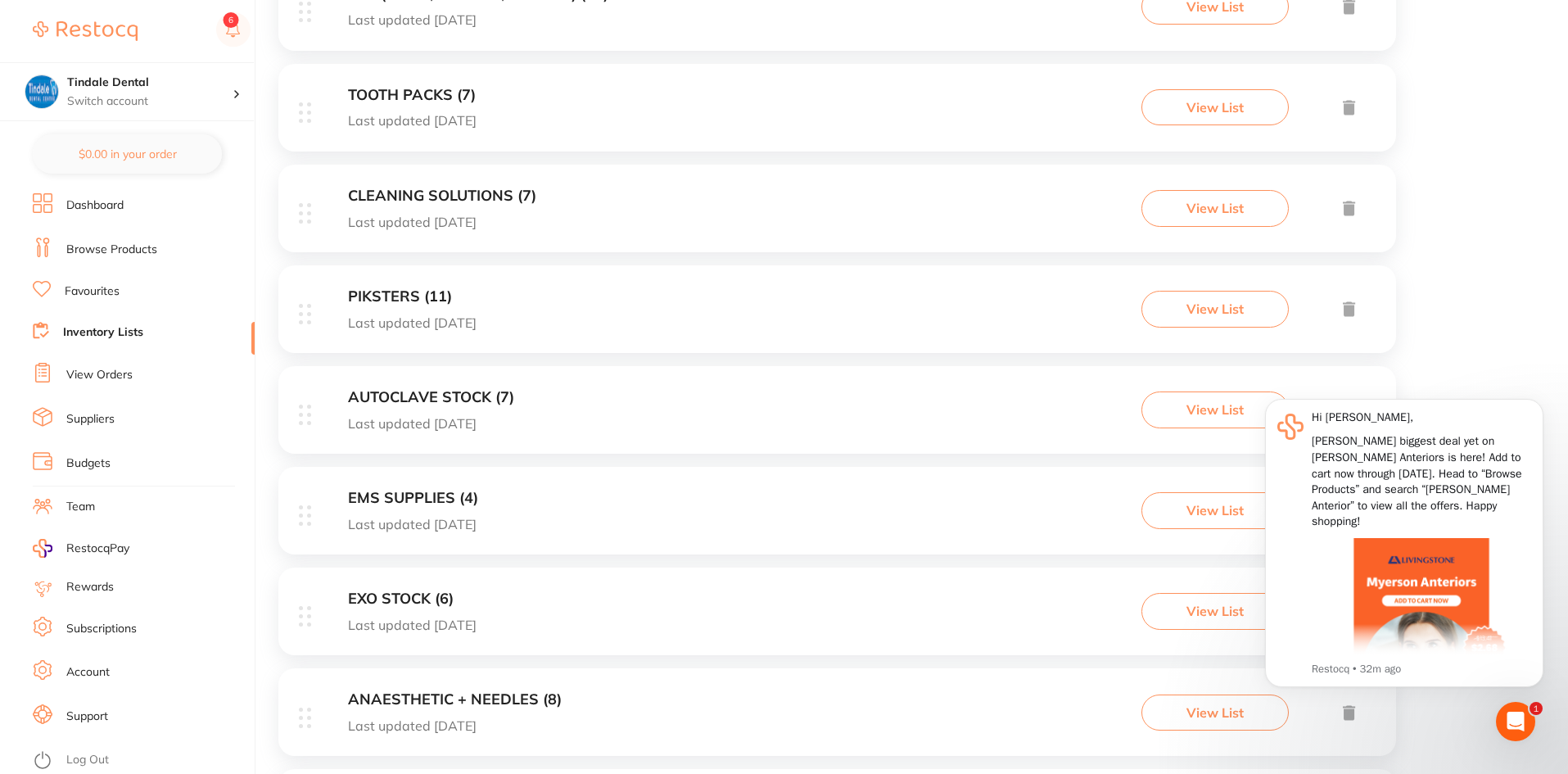 click on "AUTOCLAVE STOCK  (7)" at bounding box center [431, 397] 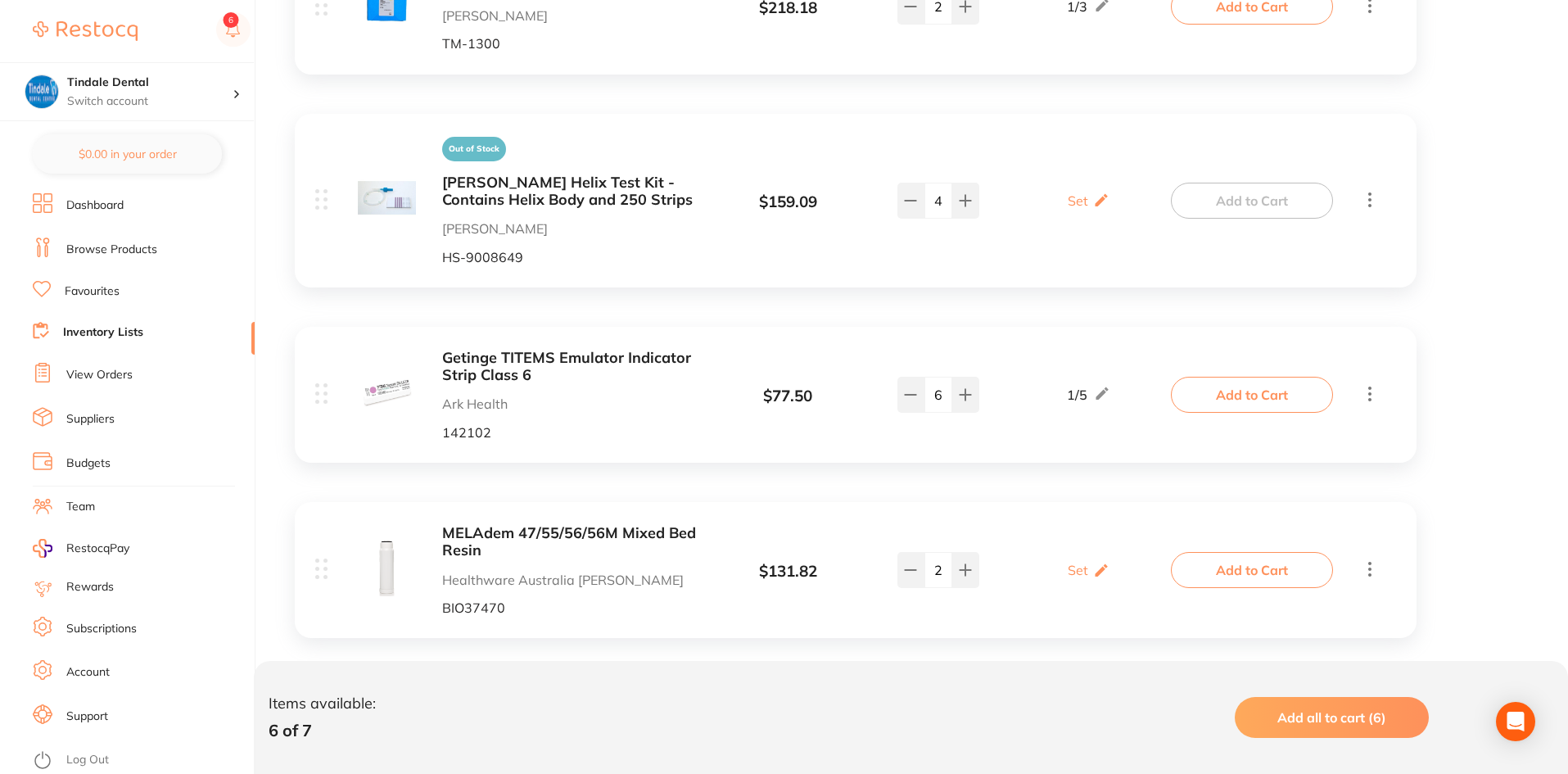 scroll, scrollTop: 655, scrollLeft: 0, axis: vertical 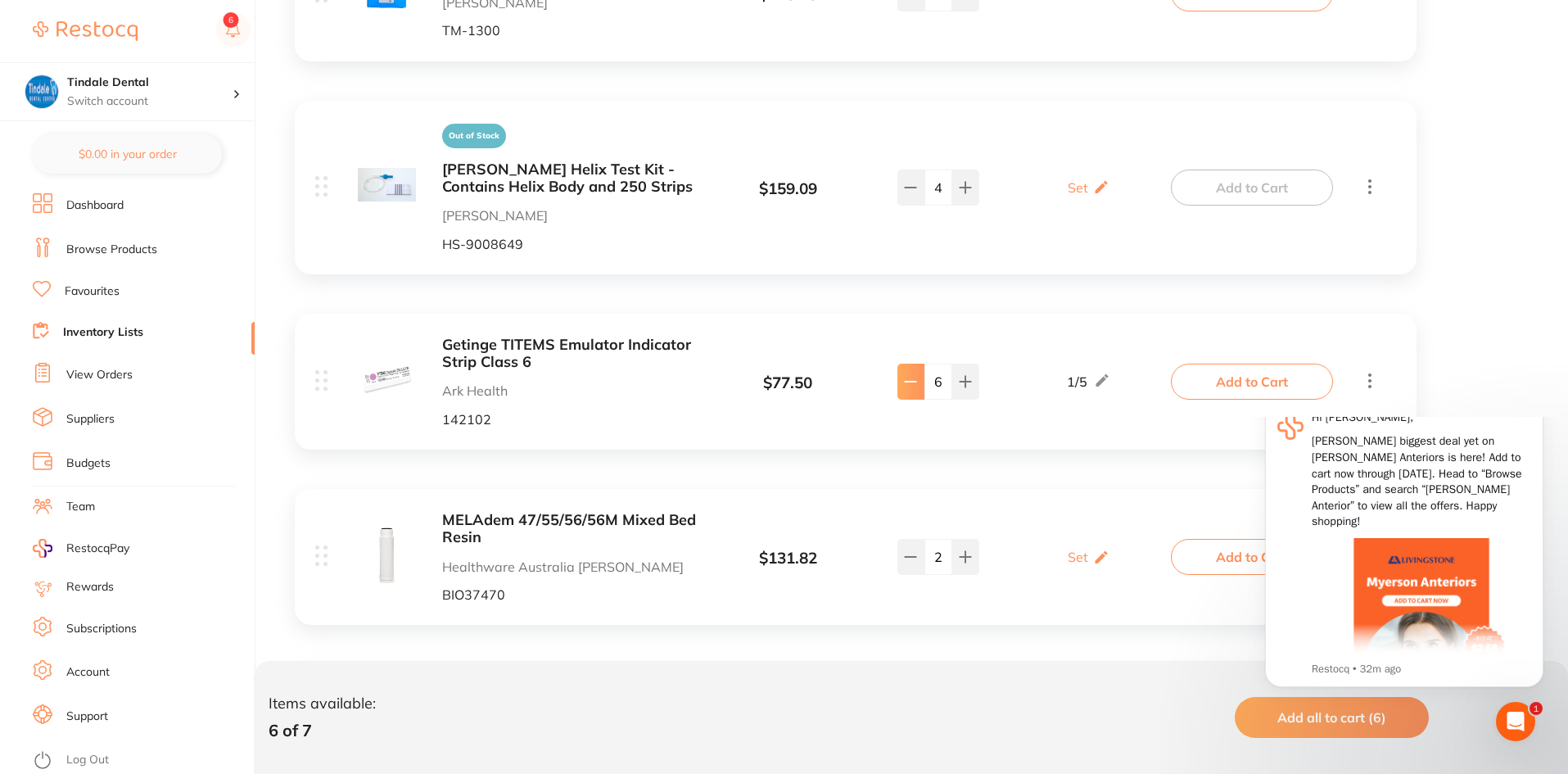 click at bounding box center [911, -174] 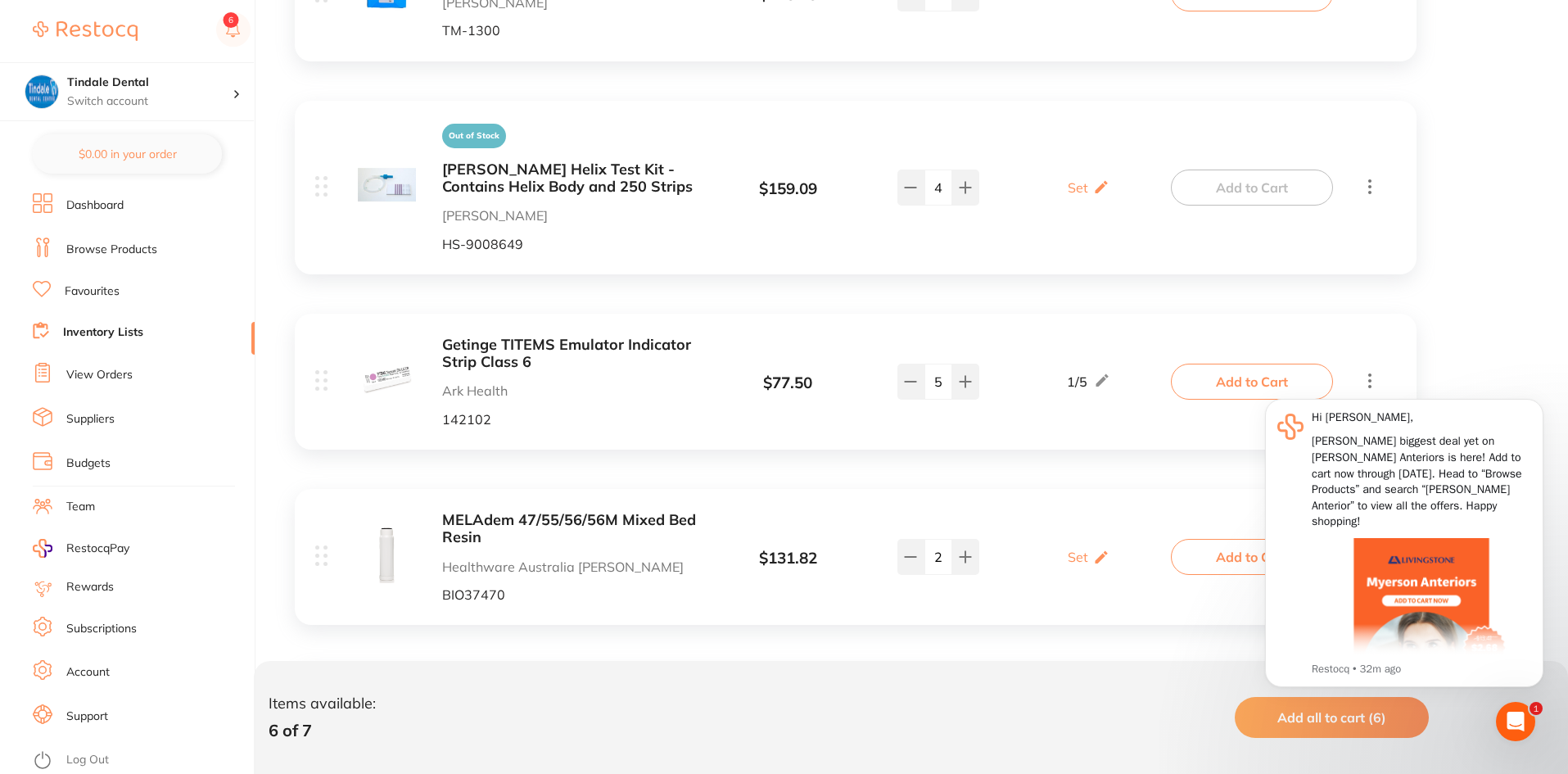 click on "Inventory Lists" at bounding box center (103, 333) 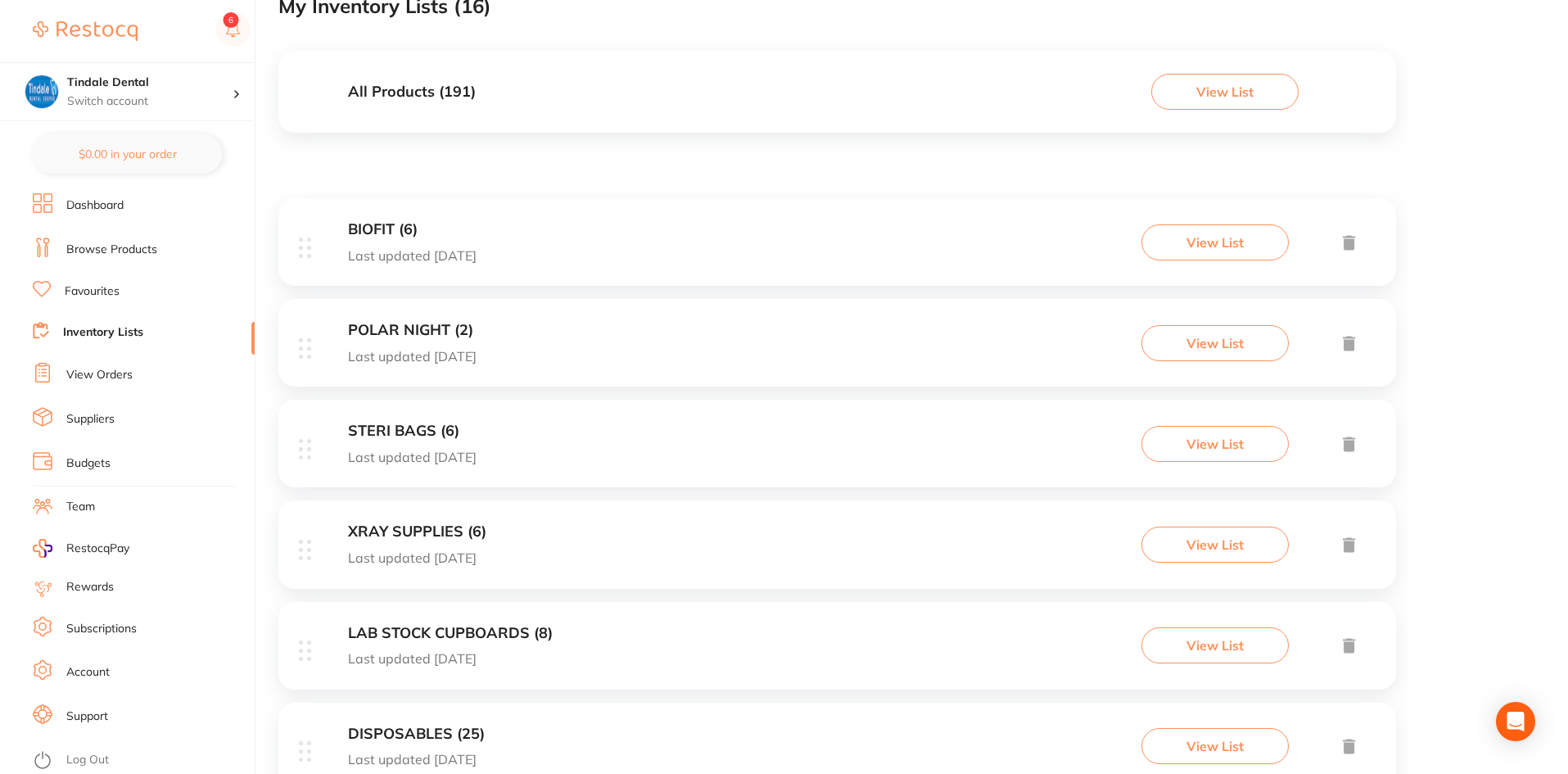 scroll, scrollTop: 164, scrollLeft: 0, axis: vertical 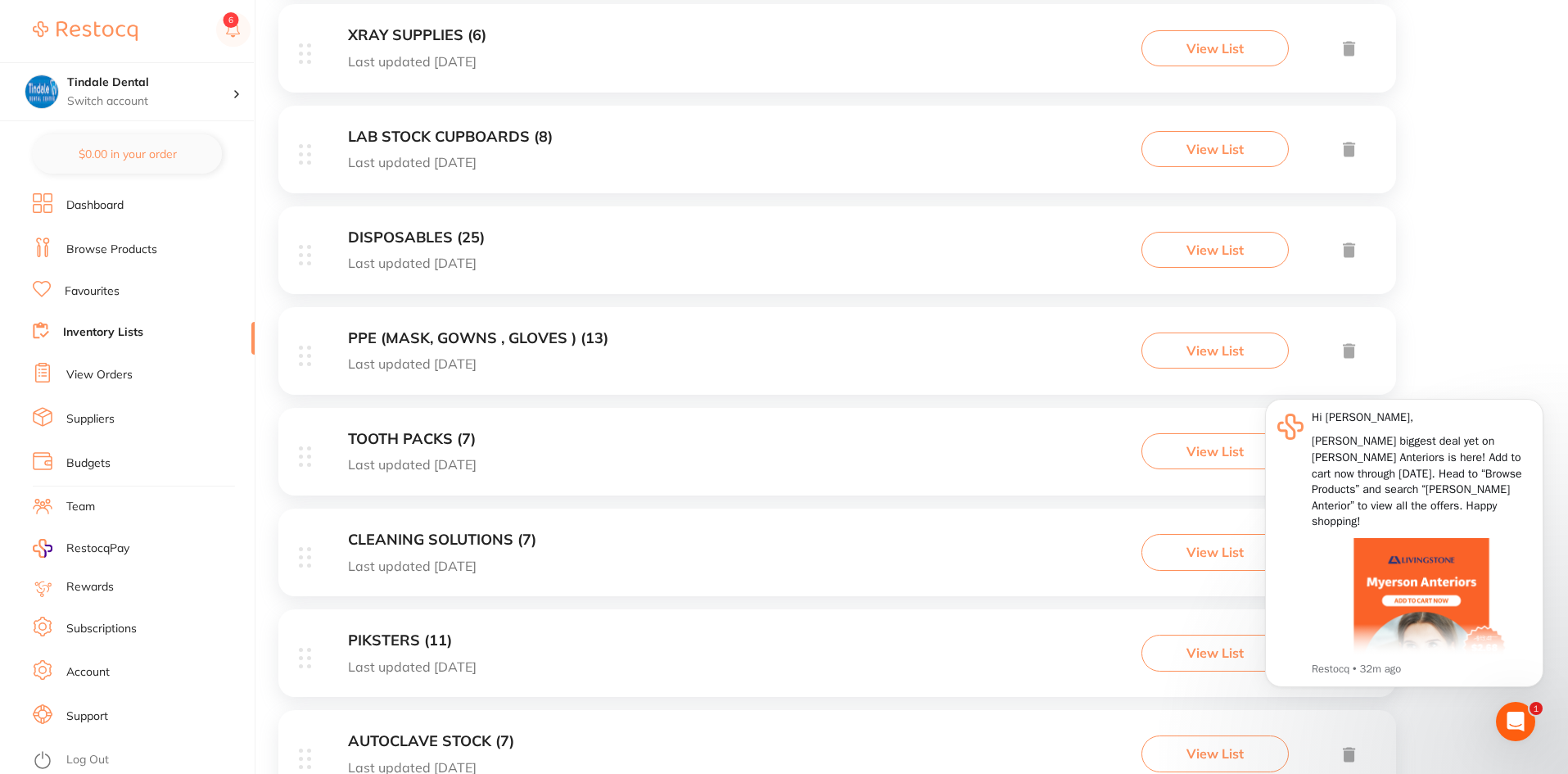 click on "DISPOSABLES (25)" at bounding box center [416, 238] 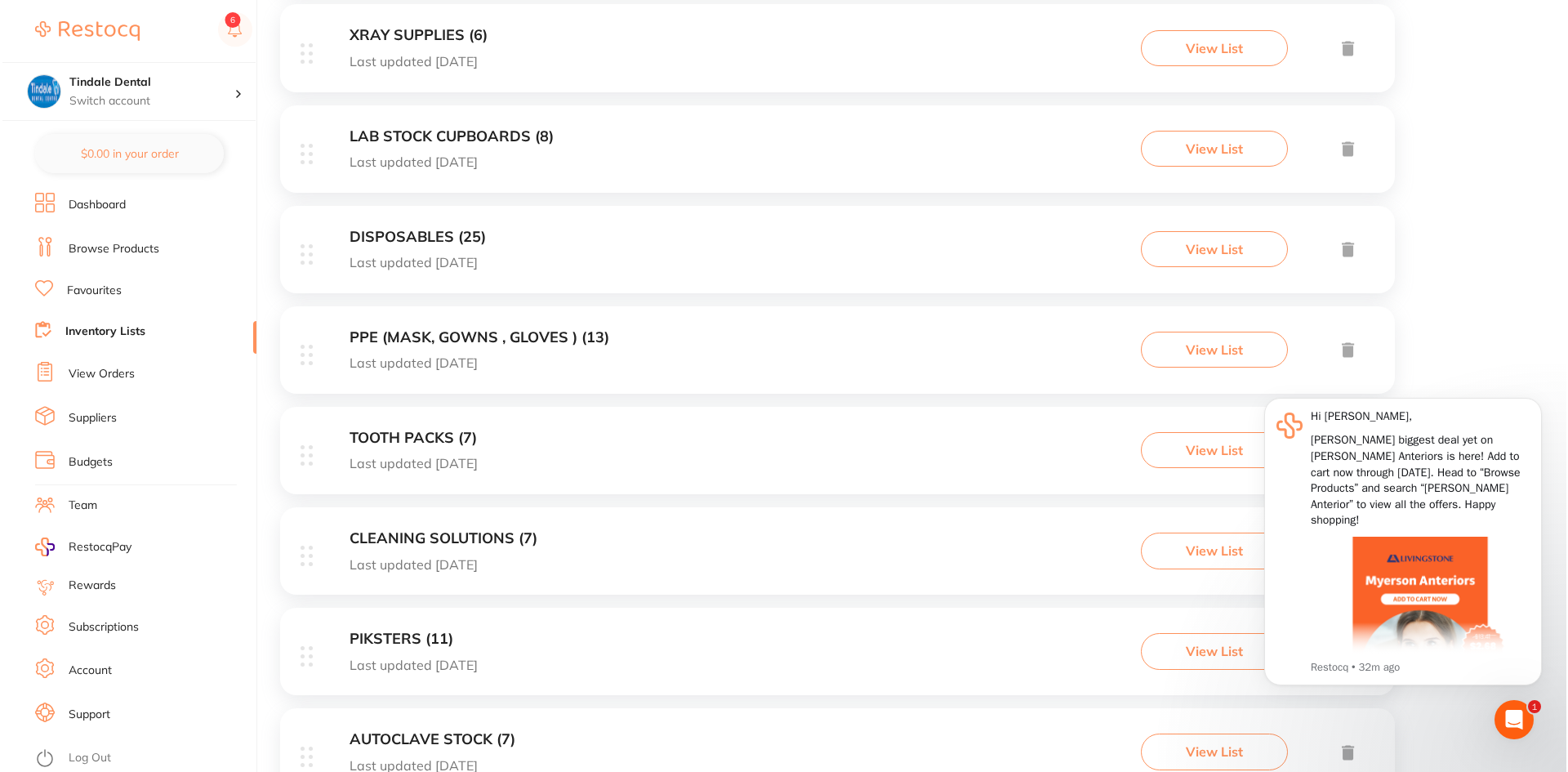 scroll, scrollTop: 0, scrollLeft: 0, axis: both 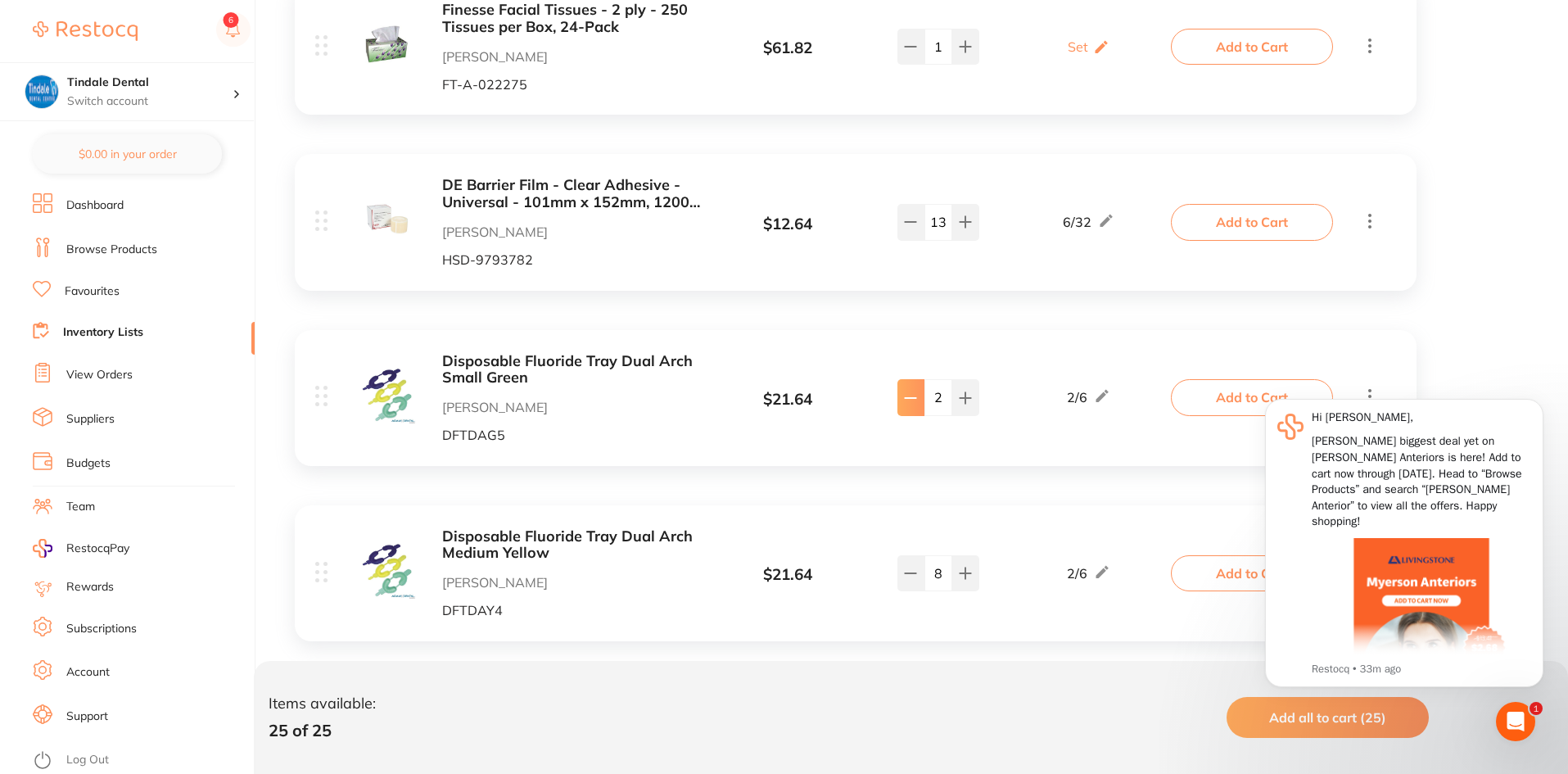 click 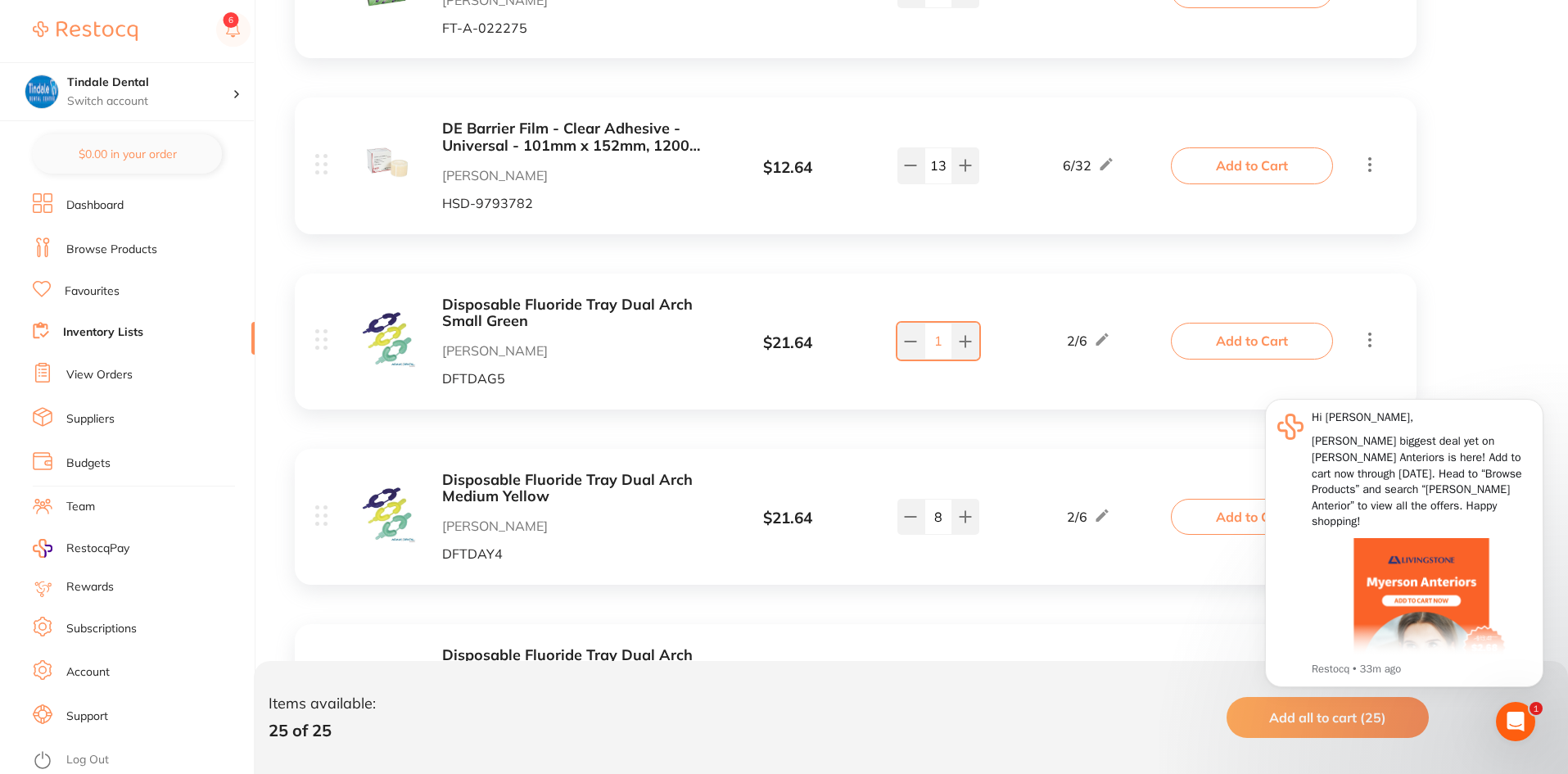 scroll, scrollTop: 3931, scrollLeft: 0, axis: vertical 